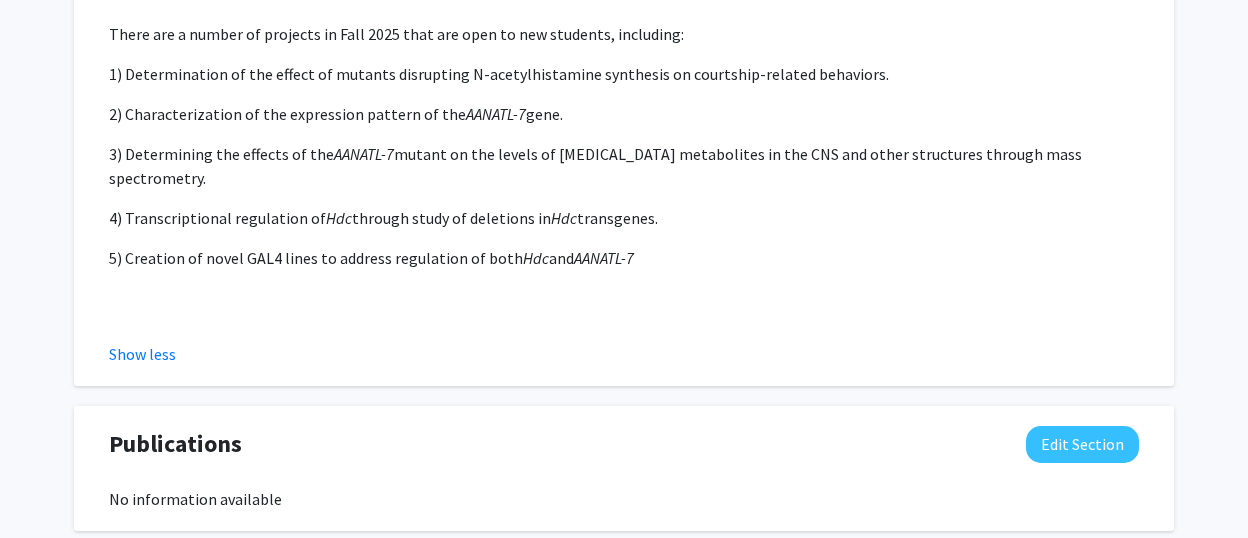 scroll, scrollTop: 1683, scrollLeft: 0, axis: vertical 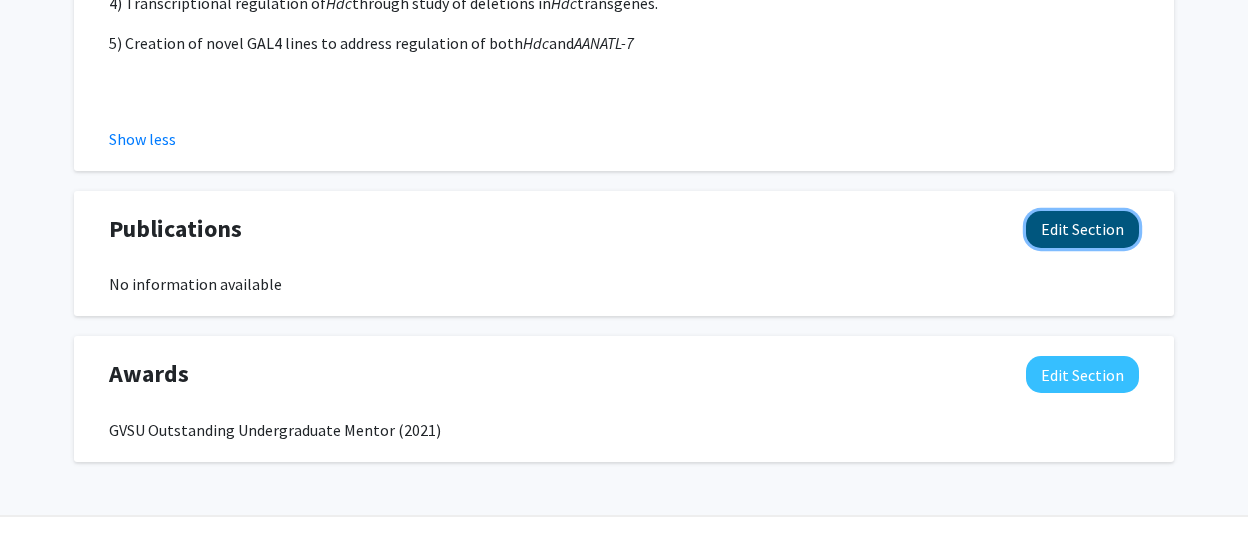click on "Edit Section" 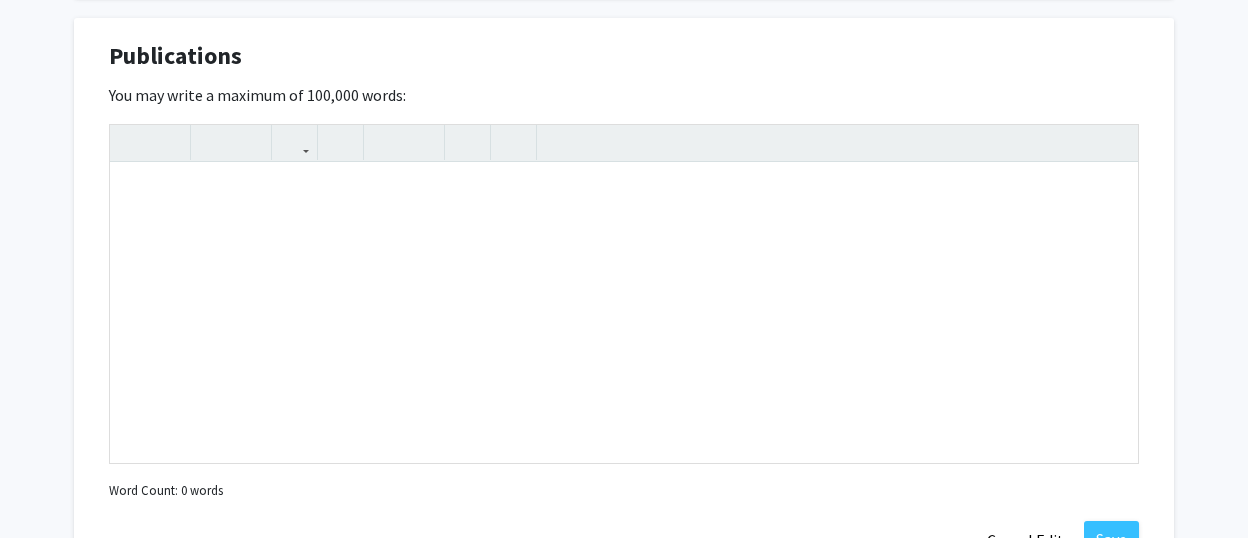 scroll, scrollTop: 1857, scrollLeft: 0, axis: vertical 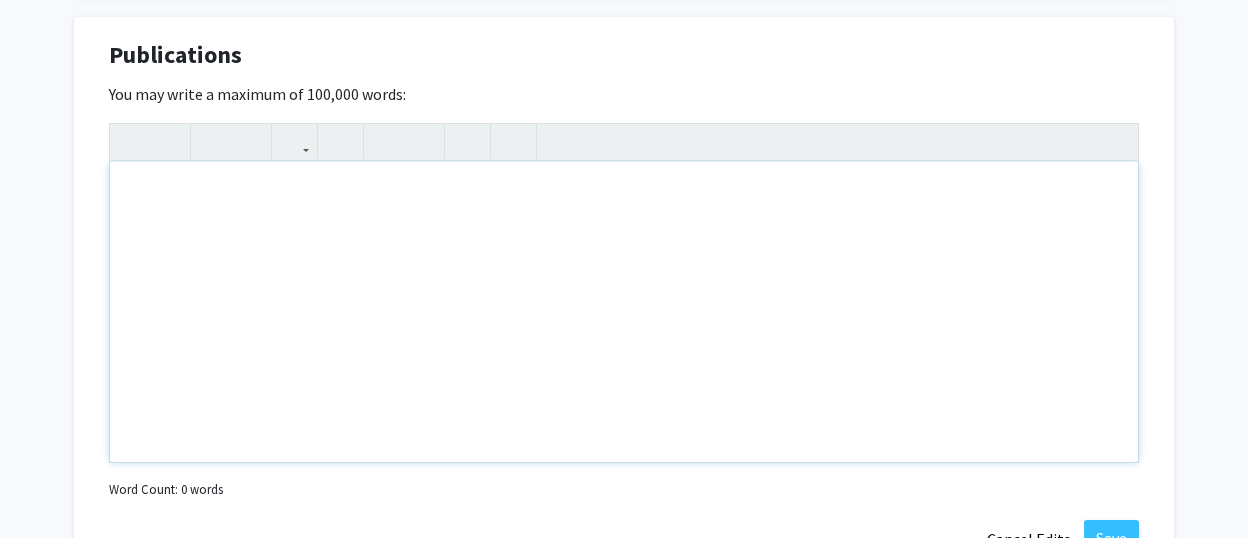 click at bounding box center (624, 312) 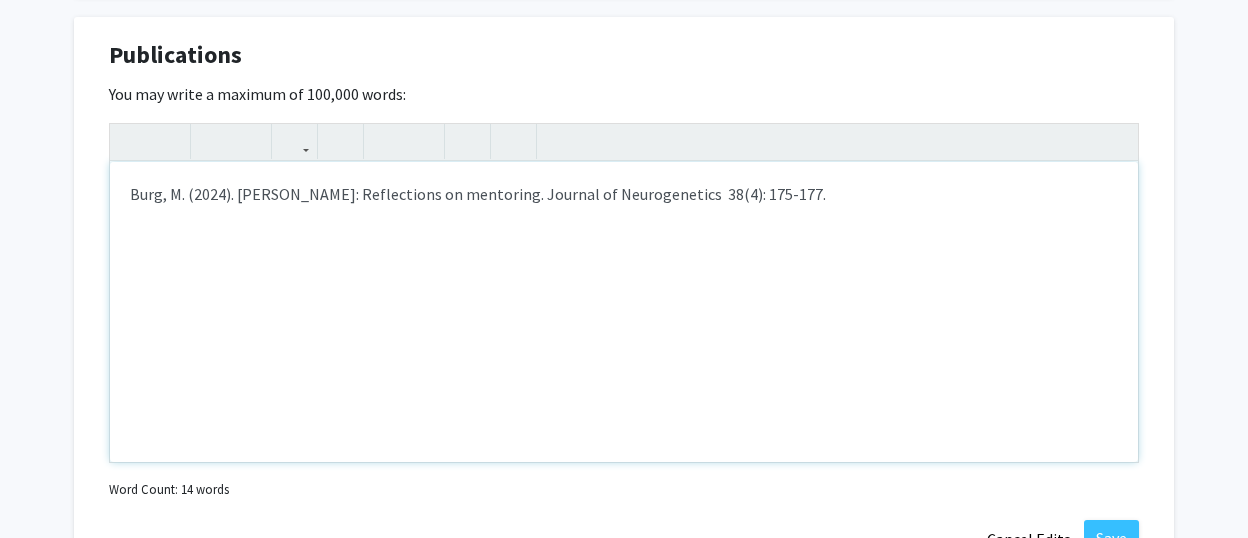 click on "Burg, M. (2024). [PERSON_NAME]: Reflections on mentoring. Journal of Neurogenetics  38(4): 175-177." at bounding box center [624, 194] 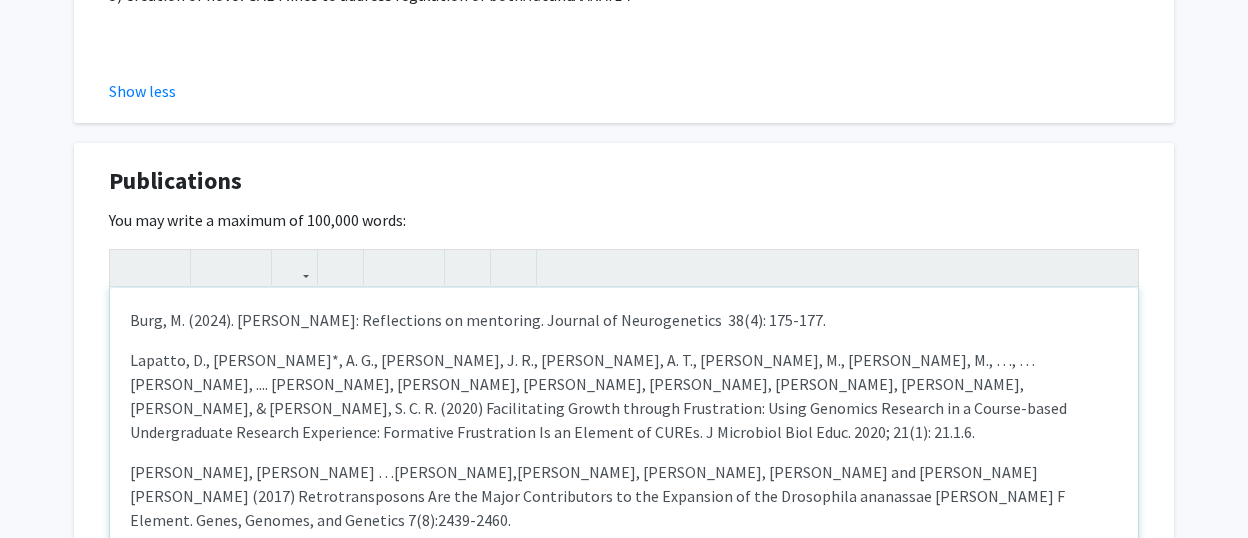 scroll, scrollTop: 1714, scrollLeft: 0, axis: vertical 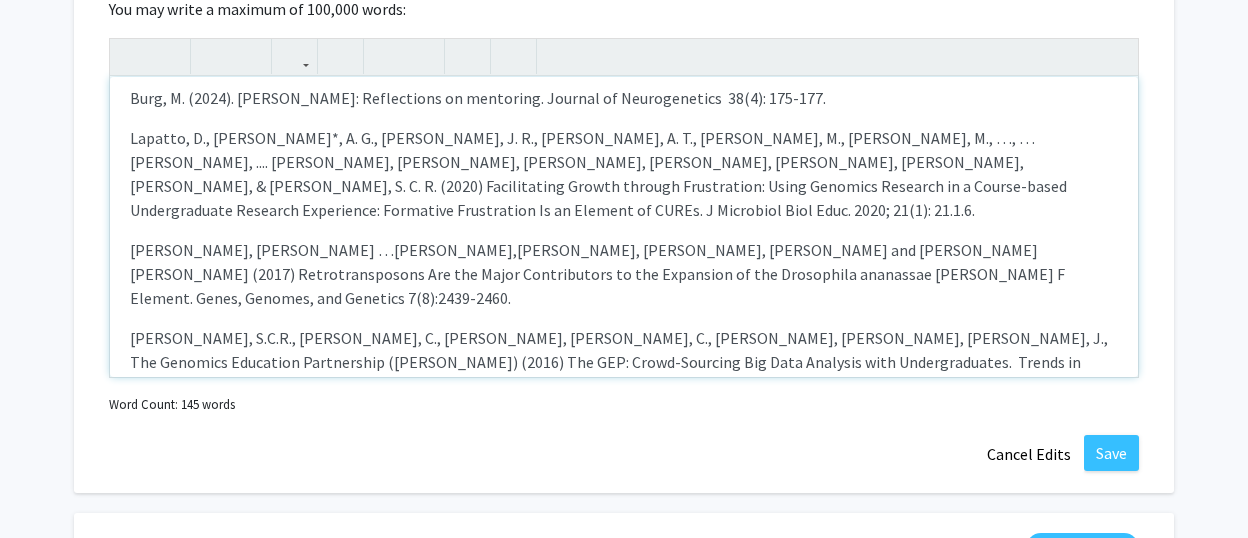 click on "Burg, M. (2024). [PERSON_NAME]: Reflections on mentoring. Journal of Neurogenetics  38(4): 175-177.   [PERSON_NAME], [PERSON_NAME], [PERSON_NAME]*, A. G., [PERSON_NAME], J. R., [PERSON_NAME], A. T., [PERSON_NAME], M., [PERSON_NAME], M., …, …[PERSON_NAME], .... [PERSON_NAME], [PERSON_NAME], [PERSON_NAME], [PERSON_NAME], [PERSON_NAME], [PERSON_NAME], [PERSON_NAME], & [PERSON_NAME], S. C. R. (2020) Facilitating Growth through Frustration: Using Genomics Research in a Course-based Undergraduate Research Experience: Formative Frustration Is an Element of CUREs. J Microbiol Biol Educ. 2020; 21(1): 21.1.6.   [PERSON_NAME], W., [PERSON_NAME] …[PERSON_NAME],[PERSON_NAME], [PERSON_NAME], [PERSON_NAME] and [PERSON_NAME] [PERSON_NAME] (2017) Retrotransposons Are the Major Contributors to the Expansion of the Drosophila ananassae [PERSON_NAME] F Element. Genes, Genomes, and Genetics 7(8):2439-2460.   [PERSON_NAME], S.C.R., [PERSON_NAME], C., [PERSON_NAME], [PERSON_NAME], C., [PERSON_NAME], [PERSON_NAME], [PERSON_NAME], J., The Genomics Education Partnership ([PERSON_NAME]) (2016) The GEP: Crowd-Sourcing Big Data Analysis with Undergraduates.  Trends in Genetics 33(2): 81-85." at bounding box center (624, 227) 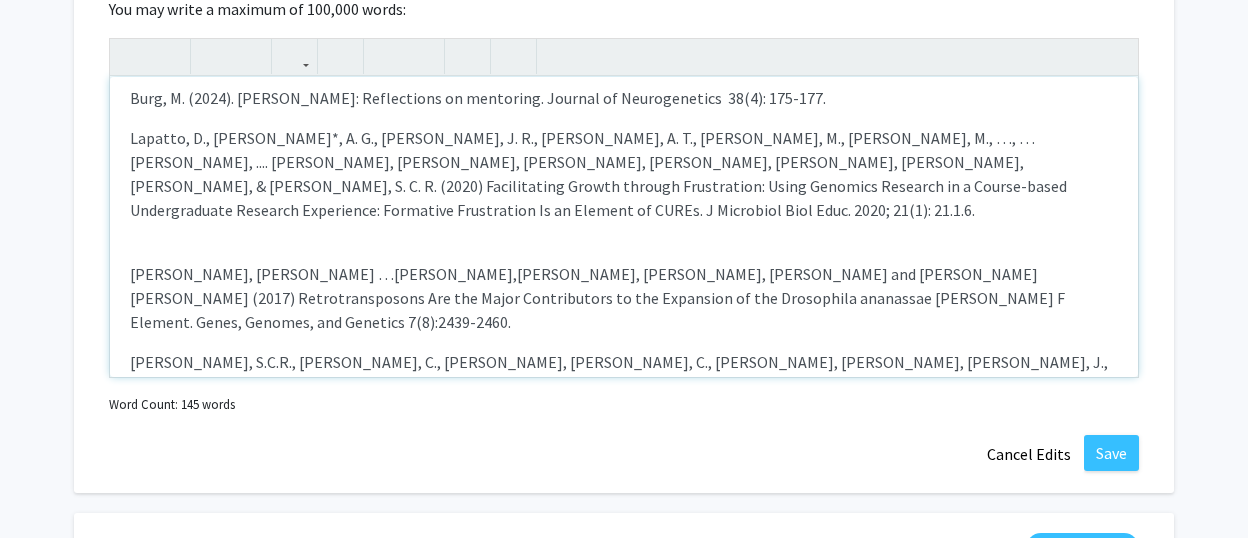 click on "Burg, M. (2024). [PERSON_NAME]: Reflections on mentoring. Journal of Neurogenetics  38(4): 175-177.   [PERSON_NAME], [PERSON_NAME], [PERSON_NAME]*, A. G., [PERSON_NAME], J. R., [PERSON_NAME], A. T., [PERSON_NAME], M., [PERSON_NAME], M., …, …[PERSON_NAME], .... [PERSON_NAME], [PERSON_NAME], [PERSON_NAME], [PERSON_NAME], [PERSON_NAME], [PERSON_NAME], [PERSON_NAME], & [PERSON_NAME], S. C. R. (2020) Facilitating Growth through Frustration: Using Genomics Research in a Course-based Undergraduate Research Experience: Formative Frustration Is an Element of CUREs. J Microbiol Biol Educ. 2020; 21(1): 21.1.6.   [PERSON_NAME], W., [PERSON_NAME] …[PERSON_NAME],[PERSON_NAME], [PERSON_NAME], [PERSON_NAME] and [PERSON_NAME] [PERSON_NAME] (2017) Retrotransposons Are the Major Contributors to the Expansion of the Drosophila ananassae [PERSON_NAME] F Element. Genes, Genomes, and Genetics 7(8):2439-2460.   [PERSON_NAME], S.C.R., [PERSON_NAME], C., [PERSON_NAME], [PERSON_NAME], C., [PERSON_NAME], [PERSON_NAME], [PERSON_NAME], J., The Genomics Education Partnership ([PERSON_NAME]) (2016) The GEP: Crowd-Sourcing Big Data Analysis with Undergraduates.  Trends in Genetics 33(2): 81-85." at bounding box center [624, 227] 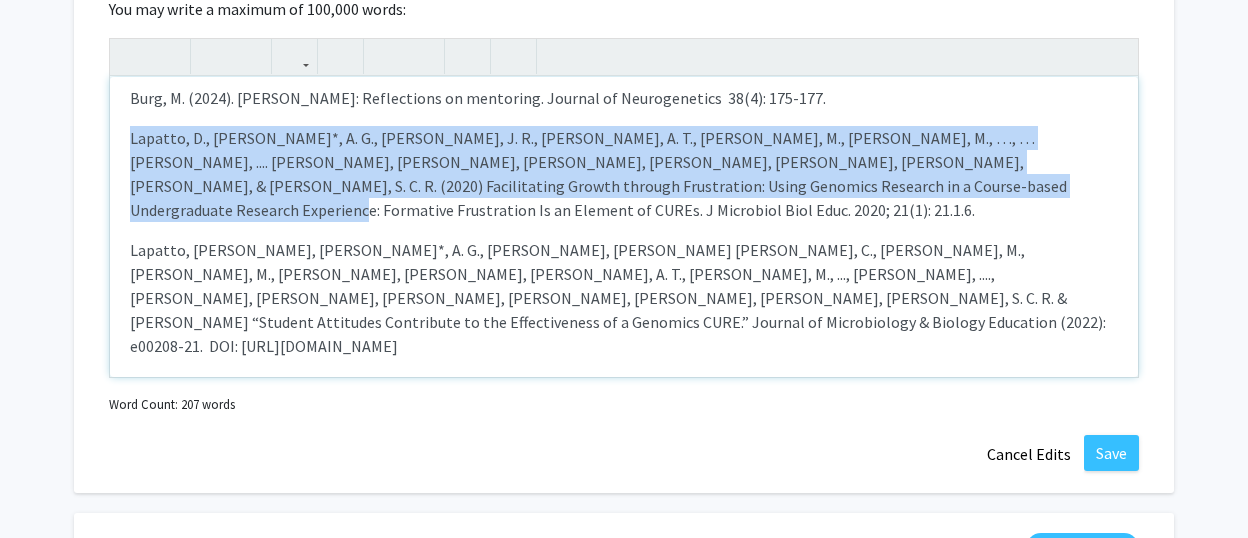 drag, startPoint x: 822, startPoint y: 134, endPoint x: 109, endPoint y: 93, distance: 714.17786 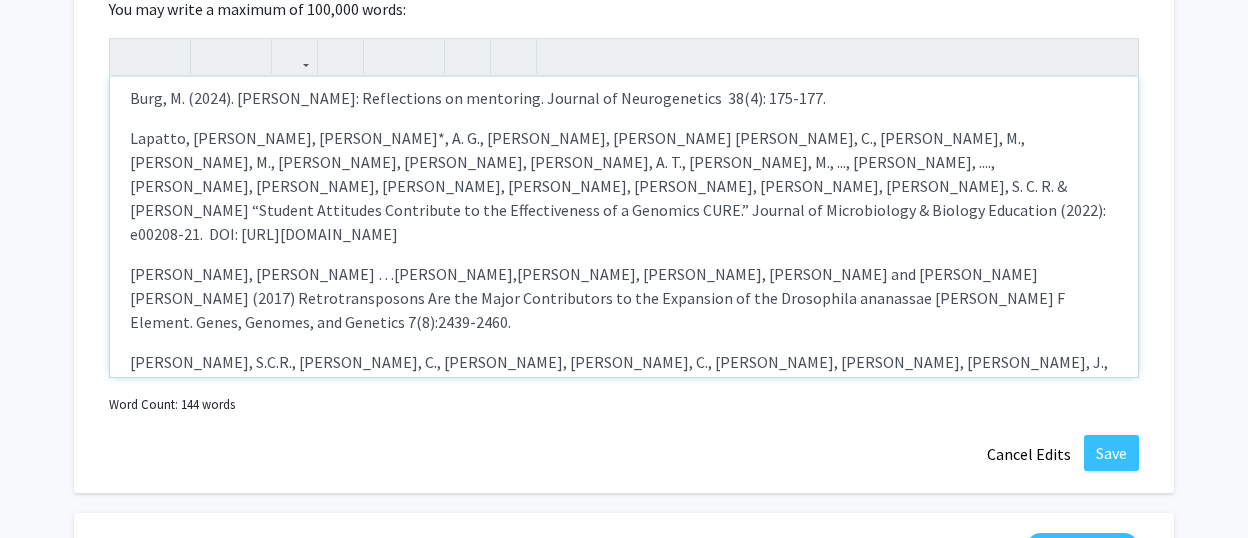 click on "Burg, M. (2024). [PERSON_NAME]: Reflections on mentoring. Journal of Neurogenetics  38(4): 175-177.    [PERSON_NAME], [PERSON_NAME], [PERSON_NAME]*, A. G., [PERSON_NAME], [PERSON_NAME] [PERSON_NAME], C., [PERSON_NAME], M., [PERSON_NAME], M., [PERSON_NAME], [PERSON_NAME], [PERSON_NAME], A. T., [PERSON_NAME], M., ..., [PERSON_NAME], ...., [PERSON_NAME], [PERSON_NAME], [PERSON_NAME], [PERSON_NAME], [PERSON_NAME], [PERSON_NAME], [PERSON_NAME], S. C. R. & [PERSON_NAME] “Student Attitudes Contribute to the Effectiveness of a Genomics CURE.” Journal of Microbiology & Biology Education (2022): e00208-21.  DOI: [URL][DOMAIN_NAME]    [PERSON_NAME], W., [PERSON_NAME] …[PERSON_NAME],[PERSON_NAME], [PERSON_NAME], [PERSON_NAME] and [PERSON_NAME] [PERSON_NAME] (2017) Retrotransposons Are the Major Contributors to the Expansion of the Drosophila ananassae [PERSON_NAME] F Element. Genes, Genomes, and Genetics 7(8):2439-2460.   [PERSON_NAME], S.C.R., [PERSON_NAME], C., [PERSON_NAME], [PERSON_NAME], C., [PERSON_NAME], [PERSON_NAME], [PERSON_NAME], J., The Genomics Education Partnership ([PERSON_NAME]) (2016) The GEP: Crowd-Sourcing Big Data Analysis with Undergraduates.  Trends in Genetics 33(2): 81-85." at bounding box center [624, 227] 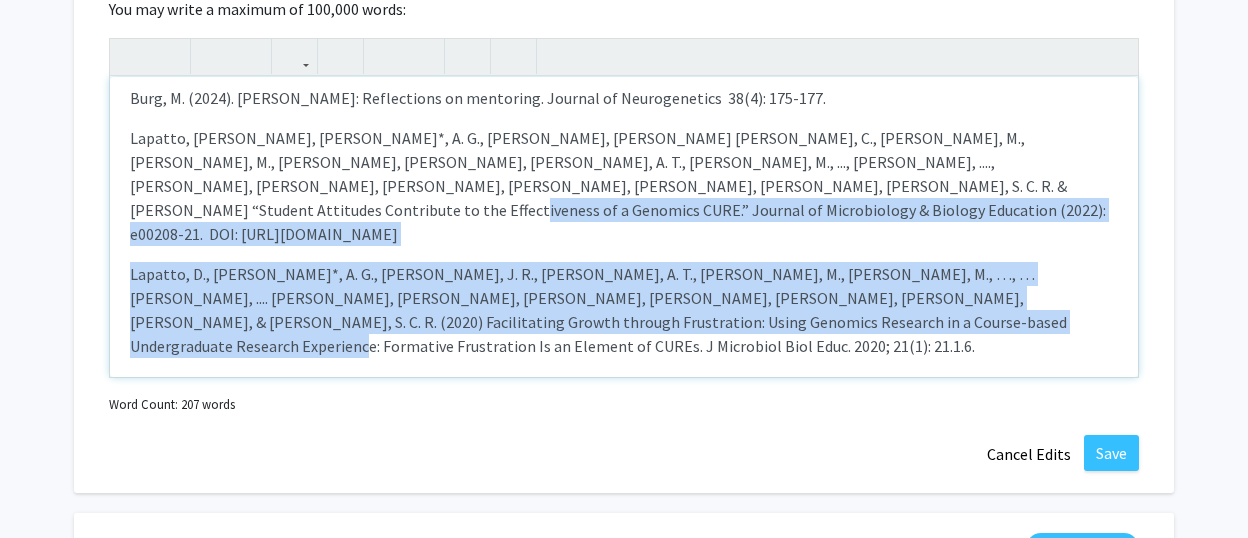 drag, startPoint x: 829, startPoint y: 152, endPoint x: 826, endPoint y: 227, distance: 75.059975 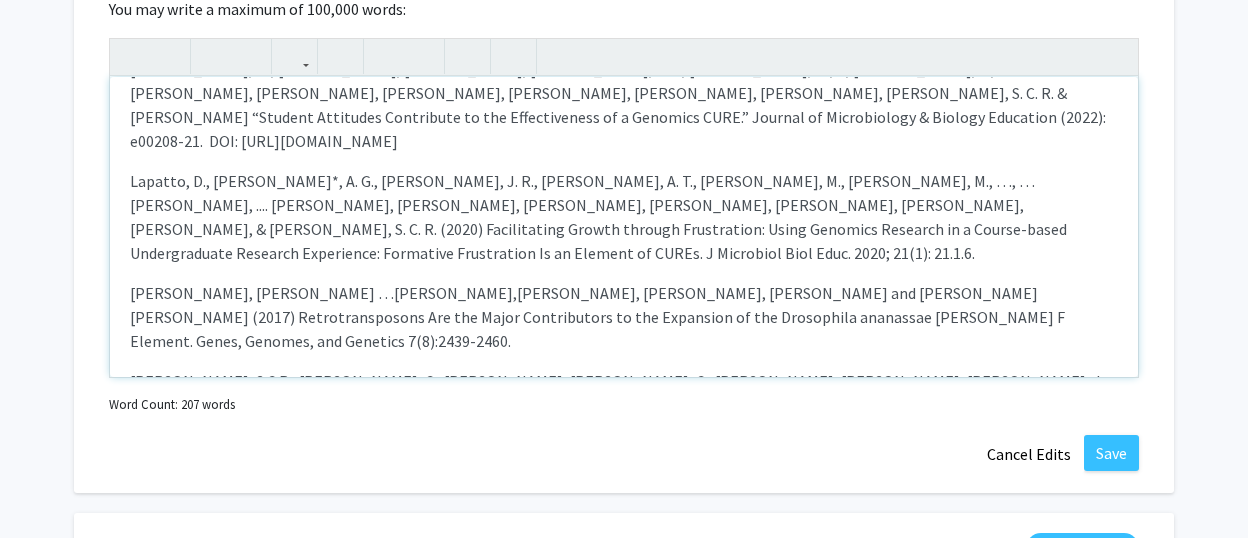 scroll, scrollTop: 132, scrollLeft: 0, axis: vertical 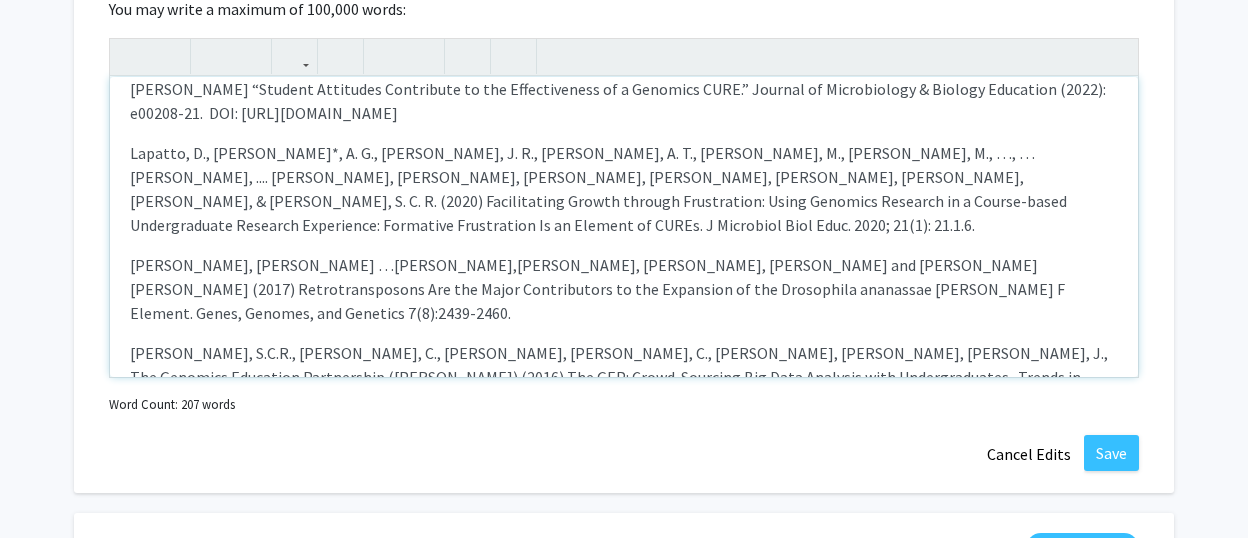 click on "[PERSON_NAME], S.C.R., [PERSON_NAME], C., [PERSON_NAME], [PERSON_NAME], C., [PERSON_NAME], [PERSON_NAME], [PERSON_NAME], J., The Genomics Education Partnership ([PERSON_NAME]) (2016) The GEP: Crowd-Sourcing Big Data Analysis with Undergraduates.  Trends in Genetics 33(2): 81-85." at bounding box center [624, 377] 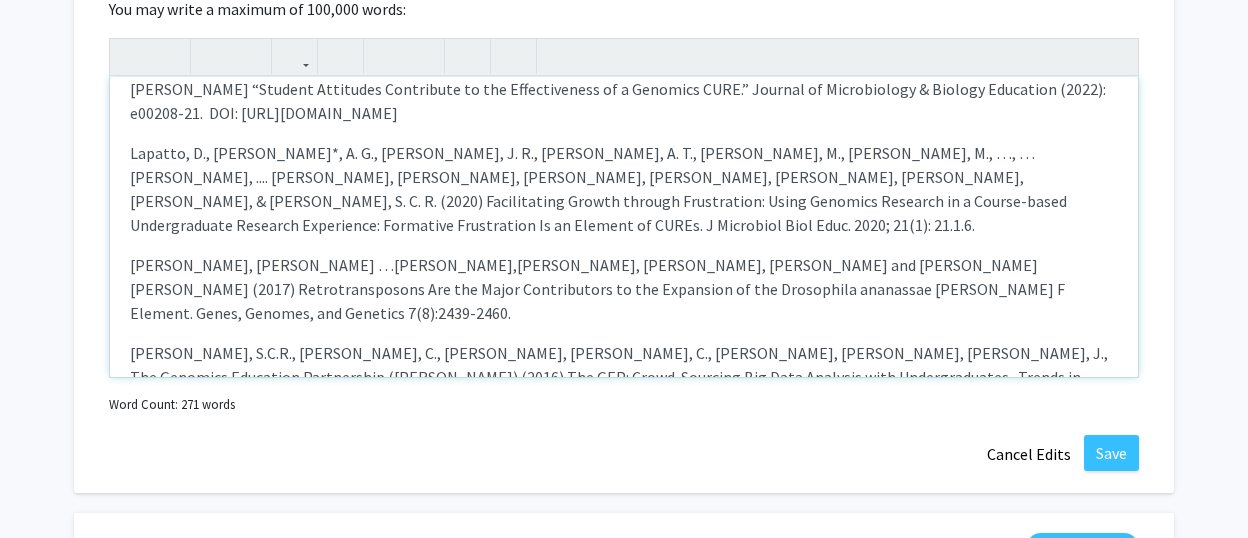 scroll, scrollTop: 184, scrollLeft: 0, axis: vertical 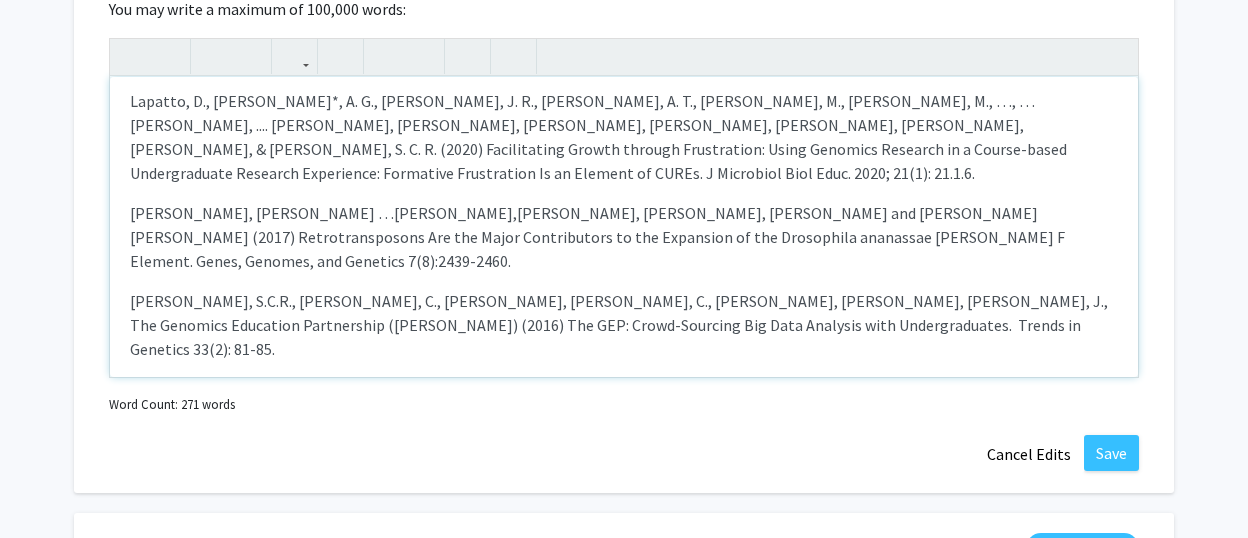 click on "Burg, M. G. and C.-[PERSON_NAME] (2012) Mechanical and temperature stressors-induced seizure-and-[MEDICAL_DATA] behaviors in Drosophila bang-sensitive mutants.  Journal of Neurogenetics 26(2):189-97.   [PERSON_NAME]-T., [PERSON_NAME], D.R., [PERSON_NAME], M.I., [PERSON_NAME], Z., [PERSON_NAME], [PERSON_NAME], [PERSON_NAME], and [PERSON_NAME] (2002) The target of Drosophila [MEDICAL_DATA] synaptic transmission is a [MEDICAL_DATA]-gated chloride channel encoded by ort (hclA).  J. Biol. Chem. 277: 42113-42120." at bounding box center (624, 449) 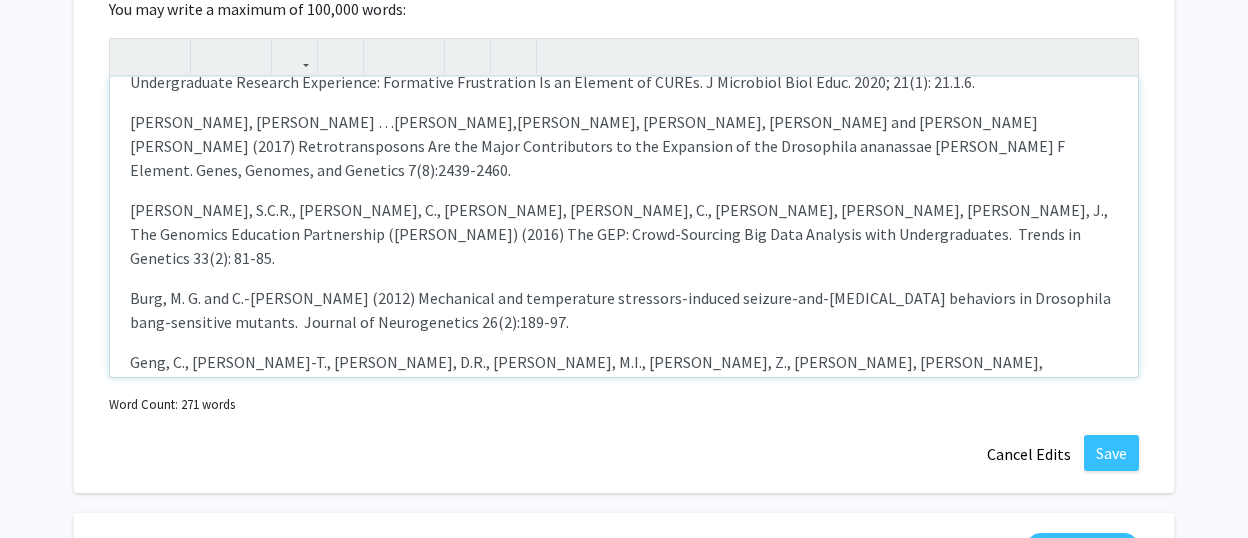scroll, scrollTop: 281, scrollLeft: 0, axis: vertical 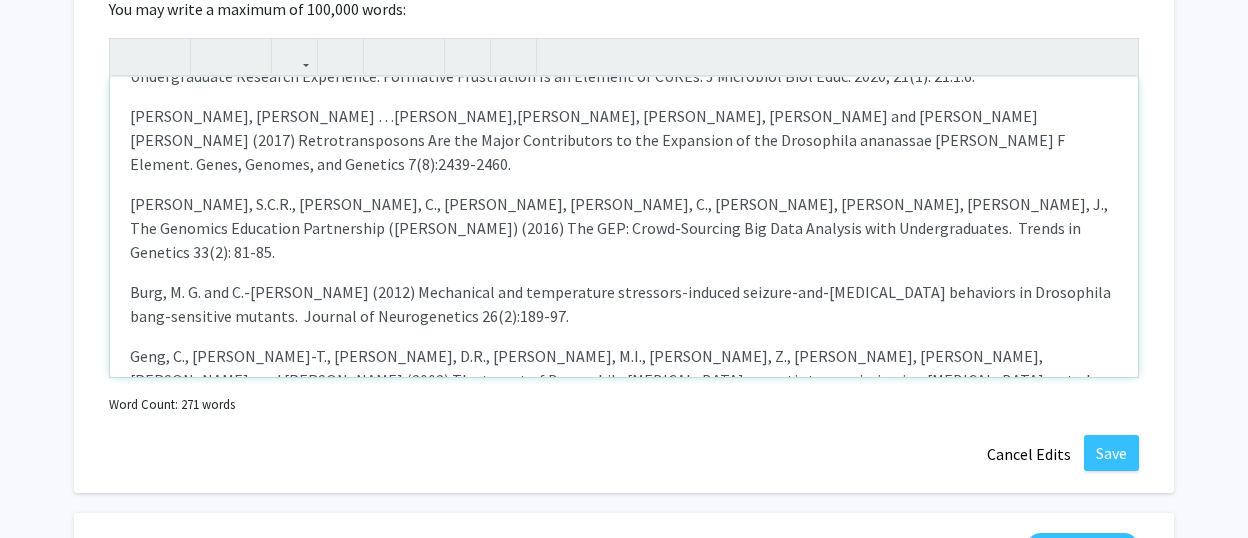 click on "Geng, C., [PERSON_NAME]-T., [PERSON_NAME], D.R., [PERSON_NAME], M.I., [PERSON_NAME], Z., [PERSON_NAME], [PERSON_NAME], [PERSON_NAME], and [PERSON_NAME] (2002) The target of Drosophila [MEDICAL_DATA] synaptic transmission is a [MEDICAL_DATA]-gated chloride channel encoded by ort (hclA).  J. Biol. Chem. 277: 42113-42120." at bounding box center [624, 392] 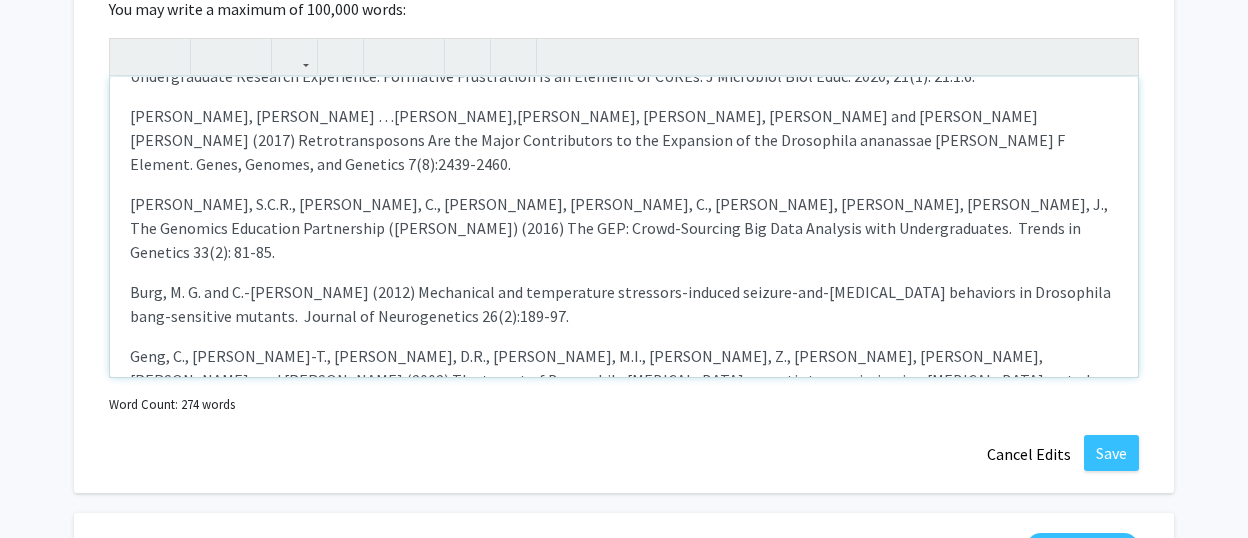 click at bounding box center (624, 484) 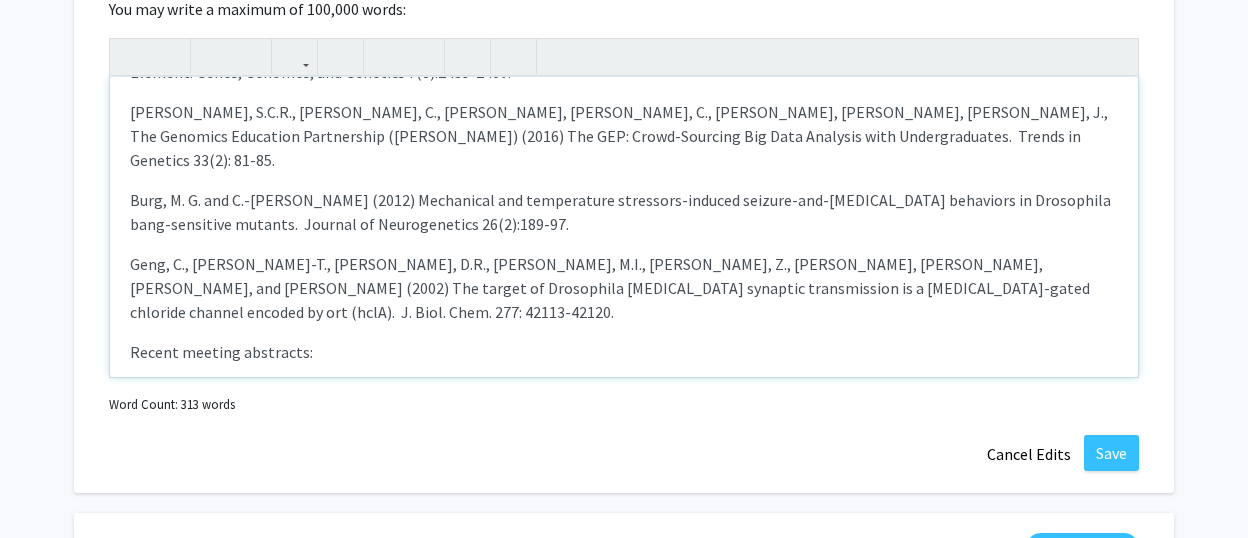 scroll, scrollTop: 388, scrollLeft: 0, axis: vertical 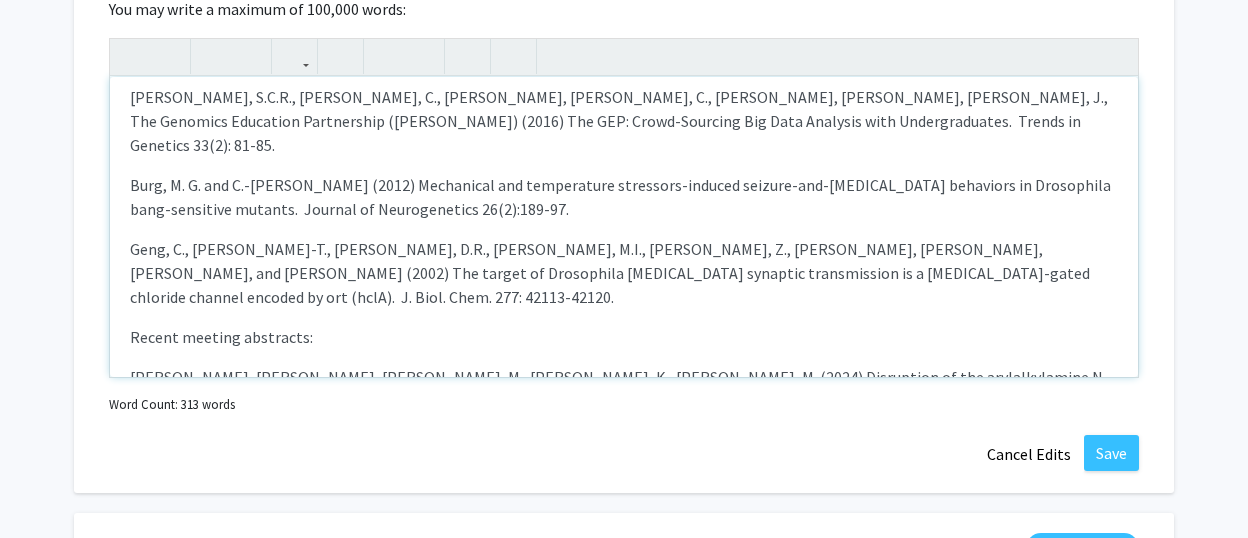 click on "[PERSON_NAME], [PERSON_NAME], [PERSON_NAME], M., [PERSON_NAME], K., [PERSON_NAME], M. (2024) Disruption of the arylalkylamine N-acetyltransferase-like-7 gene, AANATL-7, identifies an additional metabolic pathway for [MEDICAL_DATA] inactivation in Drosophila melanogaster.", The Allied Genetics Conference (TAGC) 2024, Genetics Society of America, [US_STATE], D.C." at bounding box center (624, 401) 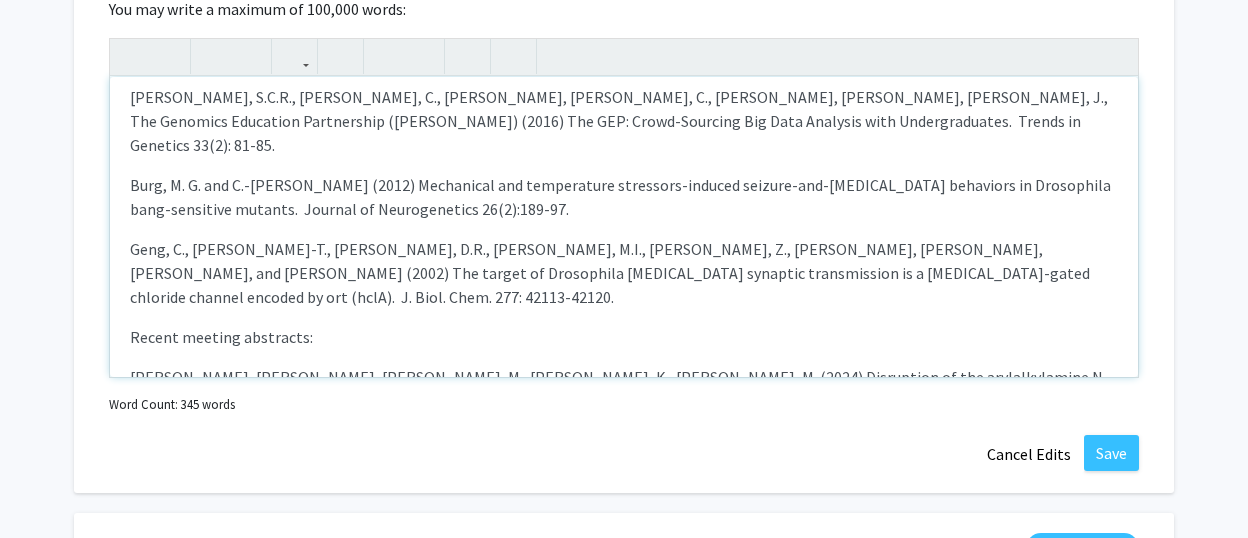 click on "[PERSON_NAME] and [PERSON_NAME] (2023) [MEDICAL_DATA] immunoreactivity in secondary cells of the [DEMOGRAPHIC_DATA][MEDICAL_DATA] in Drosophila melanogaster, 64th Annual Drosophila Research Conference Abstracts, Genetics Society of America, [GEOGRAPHIC_DATA], [GEOGRAPHIC_DATA], #574T" at bounding box center [624, 489] 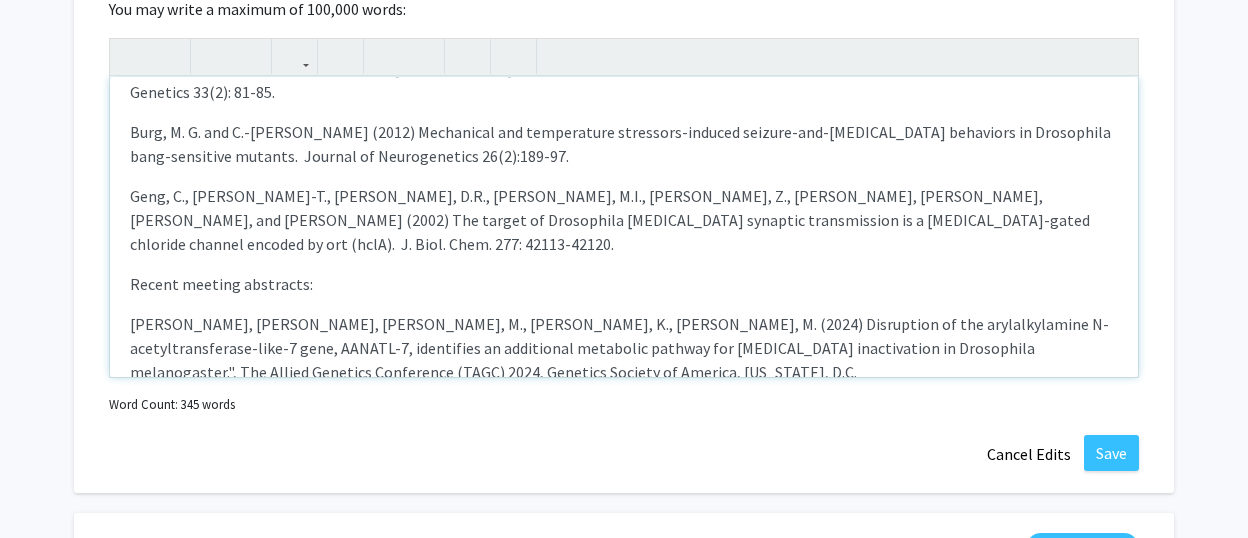 scroll, scrollTop: 451, scrollLeft: 0, axis: vertical 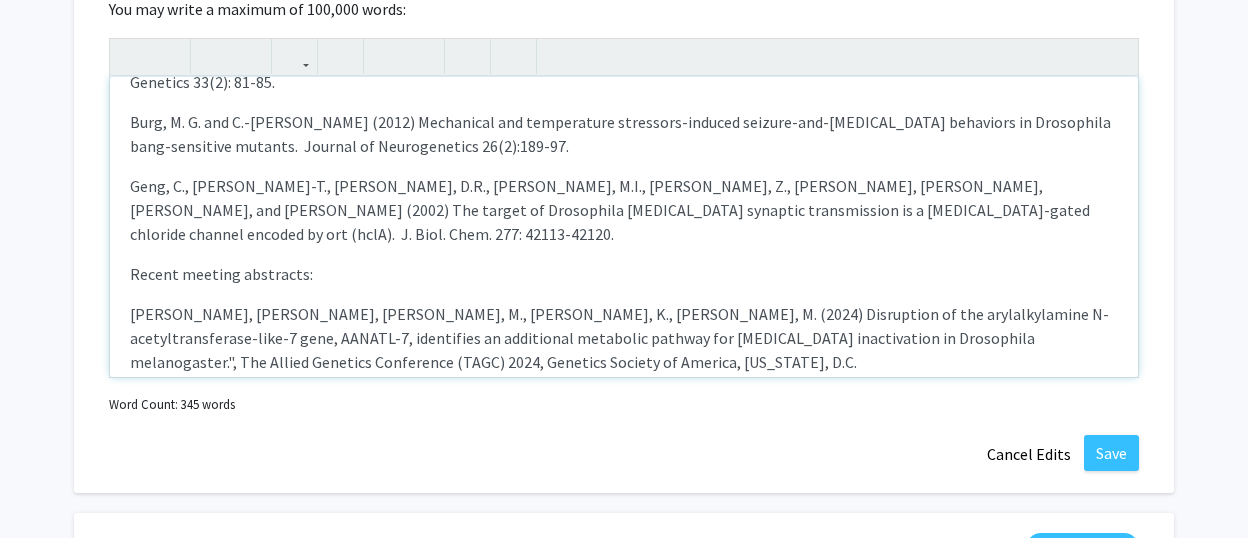 click on "Burg, M. (2024). [PERSON_NAME]: Reflections on mentoring. Journal of Neurogenetics  38(4): 175-177.    [PERSON_NAME], [PERSON_NAME], [PERSON_NAME]*, A. G., [PERSON_NAME], [PERSON_NAME] [PERSON_NAME], C., [PERSON_NAME], M., [PERSON_NAME], M., [PERSON_NAME], [PERSON_NAME], [PERSON_NAME], A. T., [PERSON_NAME], M., ..., [PERSON_NAME], ...., [PERSON_NAME], [PERSON_NAME], [PERSON_NAME], [PERSON_NAME], [PERSON_NAME], [PERSON_NAME], [PERSON_NAME], S. C. R. & [PERSON_NAME] “Student Attitudes Contribute to the Effectiveness of a Genomics CURE.” Journal of Microbiology & Biology Education (2022): e00208-21.  DOI: [URL][DOMAIN_NAME]    [PERSON_NAME], D., [PERSON_NAME]*, A. G., [PERSON_NAME], J. R., [PERSON_NAME], A. T., [PERSON_NAME], M., [PERSON_NAME], M., …, …[PERSON_NAME], .... [PERSON_NAME], [PERSON_NAME], [PERSON_NAME], [PERSON_NAME], [PERSON_NAME], [PERSON_NAME], [PERSON_NAME], & [PERSON_NAME], S. C. R. (2020) Facilitating Growth through Frustration: Using Genomics Research in a Course-based Undergraduate Research Experience: Formative Frustration Is an Element of CUREs. J Microbiol Biol Educ. 2020; 21(1): 21.1.6. Recent meeting abstracts:" at bounding box center (624, 227) 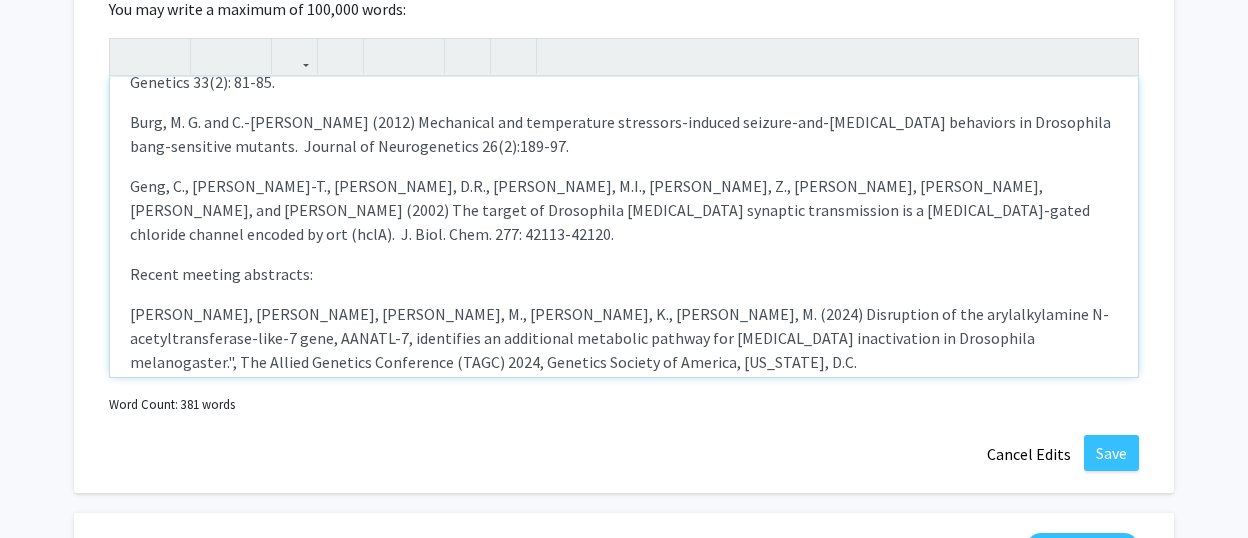 scroll, scrollTop: 472, scrollLeft: 0, axis: vertical 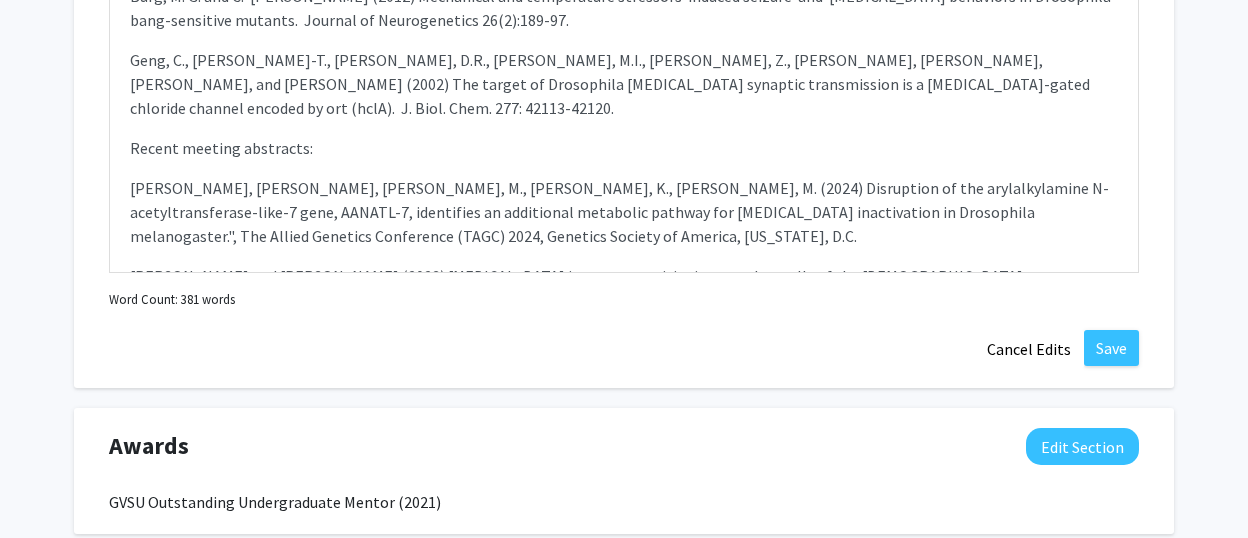 click on "Word Count: 381 words" 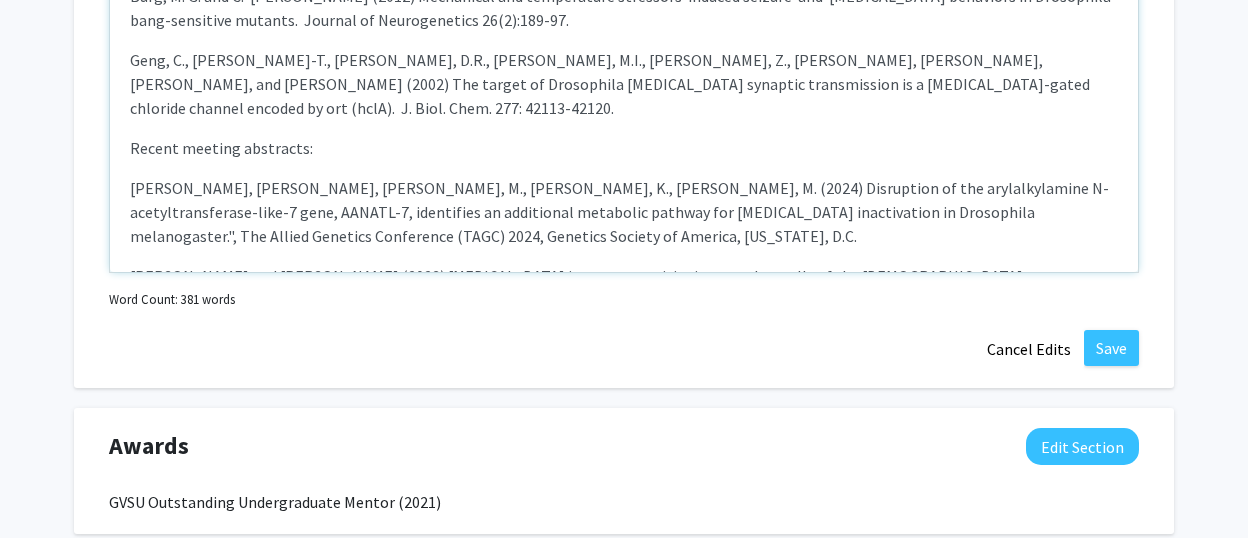 click on "Burg, M. (2024). [PERSON_NAME]: Reflections on mentoring. Journal of Neurogenetics  38(4): 175-177.    [PERSON_NAME], [PERSON_NAME], [PERSON_NAME]*, A. G., [PERSON_NAME], [PERSON_NAME] [PERSON_NAME], C., [PERSON_NAME], M., [PERSON_NAME], M., [PERSON_NAME], [PERSON_NAME], [PERSON_NAME], A. T., [PERSON_NAME], M., ..., [PERSON_NAME], ...., [PERSON_NAME], [PERSON_NAME], [PERSON_NAME], [PERSON_NAME], [PERSON_NAME], [PERSON_NAME], [PERSON_NAME], S. C. R. & [PERSON_NAME] “Student Attitudes Contribute to the Effectiveness of a Genomics CURE.” Journal of Microbiology & Biology Education (2022): e00208-21.  DOI: [URL][DOMAIN_NAME]    [PERSON_NAME], D., [PERSON_NAME]*, A. G., [PERSON_NAME], J. R., [PERSON_NAME], A. T., [PERSON_NAME], M., [PERSON_NAME], M., …, …[PERSON_NAME], .... [PERSON_NAME], [PERSON_NAME], [PERSON_NAME], [PERSON_NAME], [PERSON_NAME], [PERSON_NAME], [PERSON_NAME], & [PERSON_NAME], S. C. R. (2020) Facilitating Growth through Frustration: Using Genomics Research in a Course-based Undergraduate Research Experience: Formative Frustration Is an Element of CUREs. J Microbiol Biol Educ. 2020; 21(1): 21.1.6. Recent meeting abstracts:" at bounding box center (624, 122) 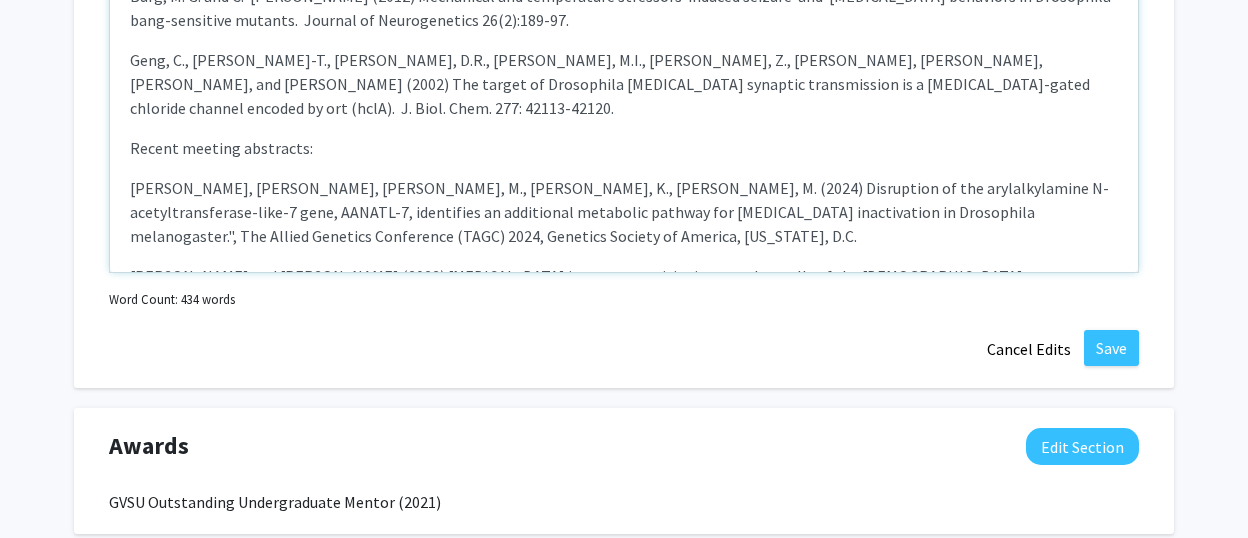 scroll, scrollTop: 519, scrollLeft: 0, axis: vertical 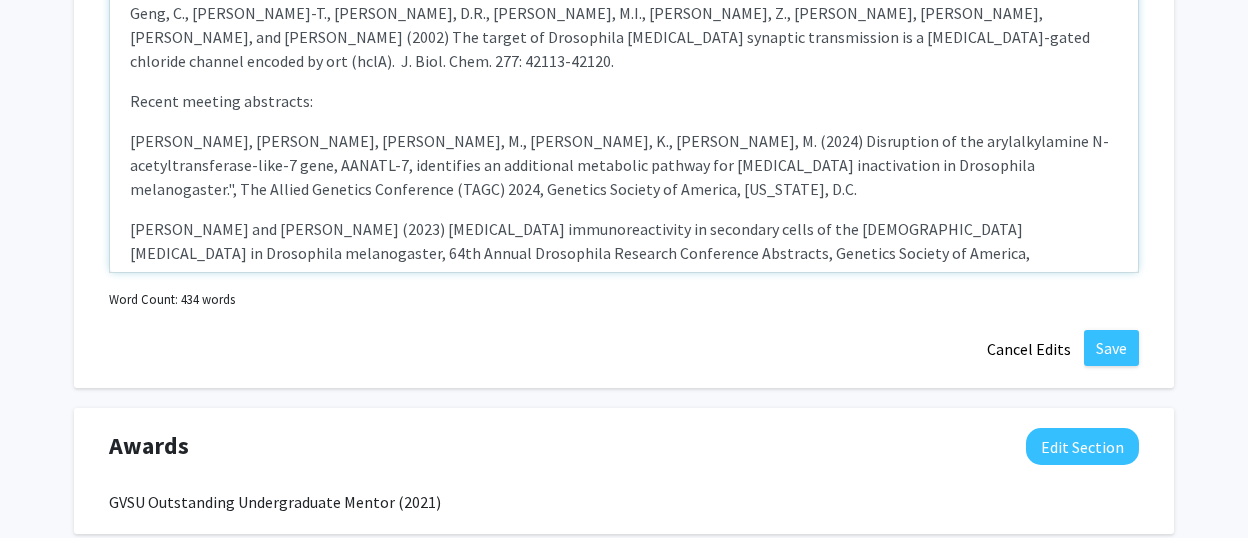 click on "[PERSON_NAME], C., [PERSON_NAME], J., [PERSON_NAME], [PERSON_NAME], [PERSON_NAME], [PERSON_NAME], [PERSON_NAME], [PERSON_NAME], [PERSON_NAME], [PERSON_NAME], [PERSON_NAME], [PERSON_NAME],  [PERSON_NAME], [PERSON_NAME], [PERSON_NAME], [PERSON_NAME], and [PERSON_NAME] (2022) Impact of [MEDICAL_DATA] deficiency on accessory gland secondary cell differentiation, persistence, and post-mating responses in Drosophila melanogaster”, 63rd Annual Drosophila Research Conference Abstracts, Genetics Society of America, [GEOGRAPHIC_DATA], [GEOGRAPHIC_DATA], #891B" at bounding box center [624, 453] 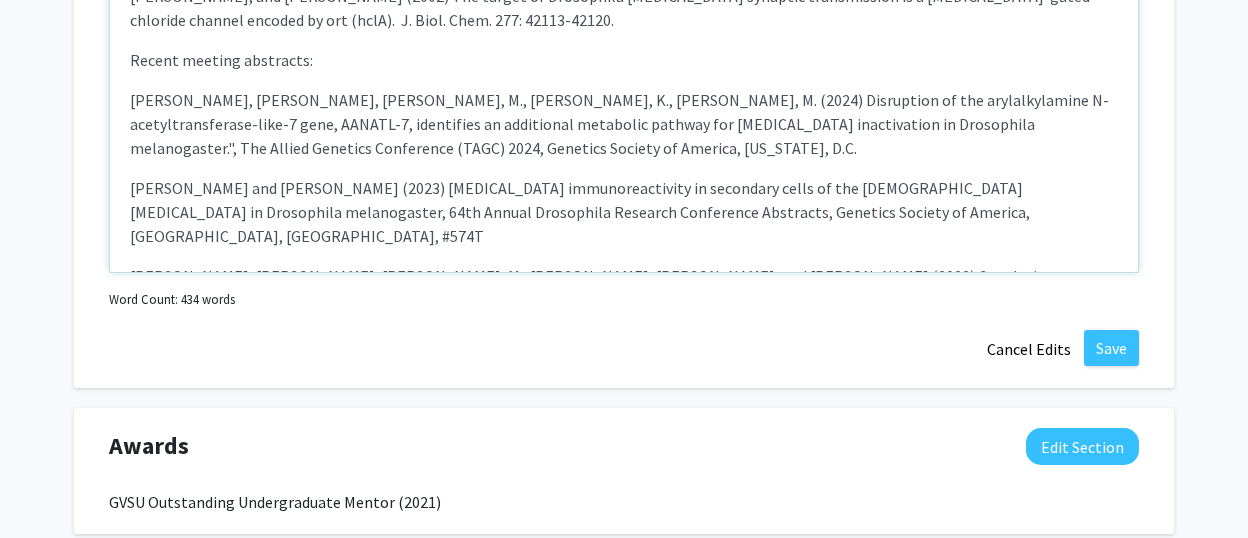 click at bounding box center (624, 500) 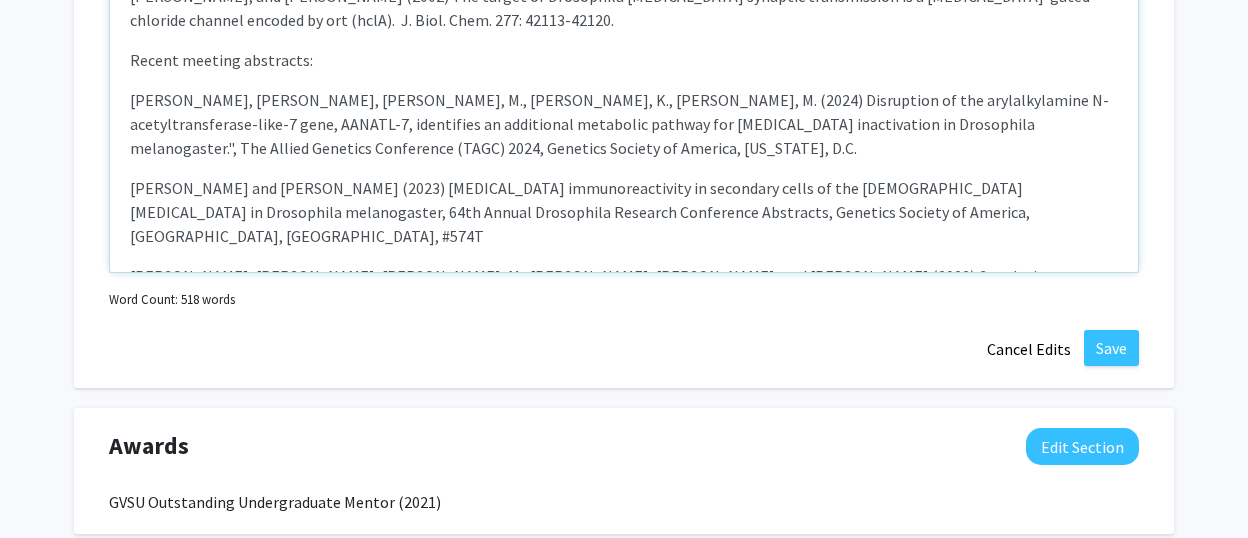 scroll, scrollTop: 680, scrollLeft: 0, axis: vertical 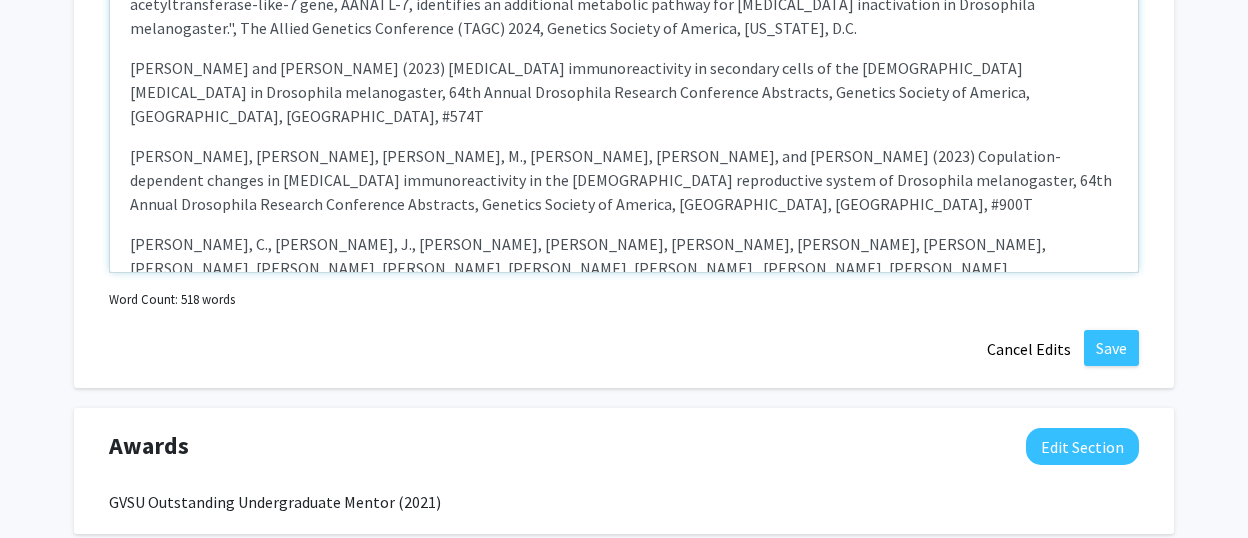 click on "[PERSON_NAME] and [PERSON_NAME] (2022) Use of transformants bearing deletions in the 5’ upstream region of the Hdc gene to identify regions required for CNS expression of Hdc, 63rd Annual Drosophila Research Conference Abstracts, Genetics Society of America, [GEOGRAPHIC_DATA], [GEOGRAPHIC_DATA], #473A. [PERSON_NAME], [PERSON_NAME], M., [PERSON_NAME], [PERSON_NAME] and Prince, [PERSON_NAME] (2019) Cellular localization of [MEDICAL_DATA] to the accessory gland and its effects on courtship-induced [DEMOGRAPHIC_DATA] behaviors in Drosophila melanogaster, 60th Annual Drosophila Research Conference Abstracts, Genetics Society of [GEOGRAPHIC_DATA], [GEOGRAPHIC_DATA], [GEOGRAPHIC_DATA]." at bounding box center (624, 452) 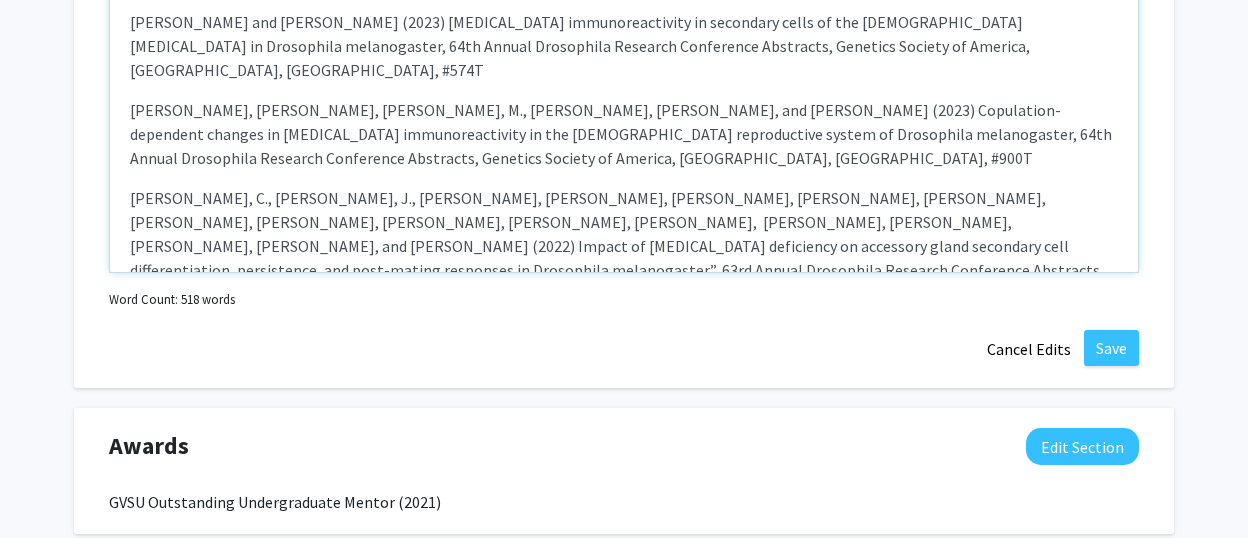 scroll, scrollTop: 743, scrollLeft: 0, axis: vertical 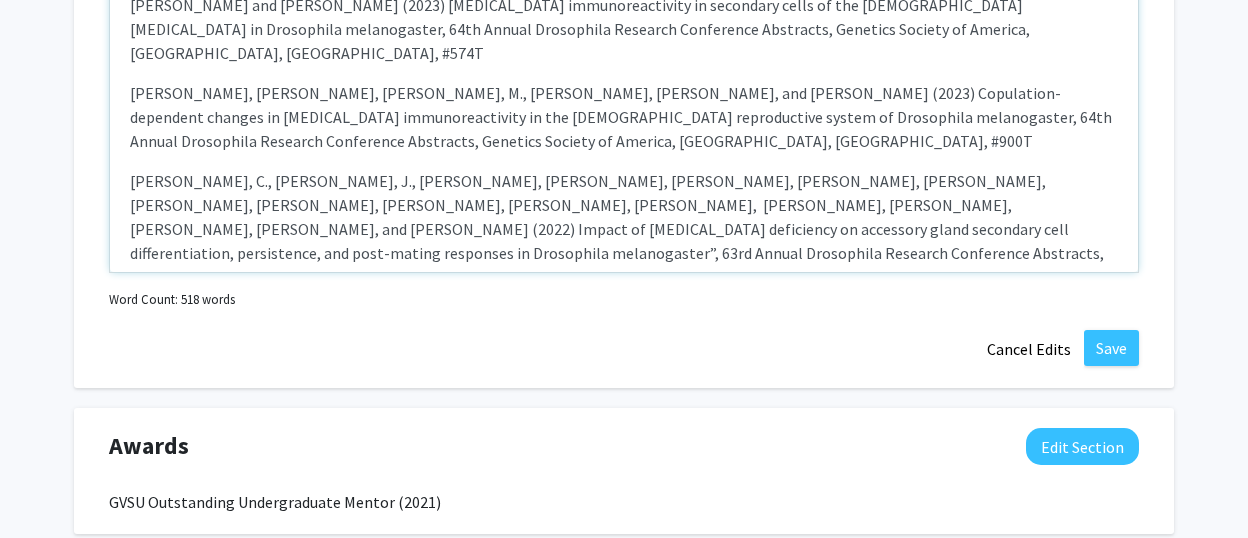 click on "Cellular localization of [MEDICAL_DATA] to the accessory gland and its effects on courtship-induced [DEMOGRAPHIC_DATA] behaviors in Drosophila melanogaster, 60th Annual Drosophila Research Conference Abstracts, Genetics Society of America, [GEOGRAPHIC_DATA], [GEOGRAPHIC_DATA]." at bounding box center (624, 465) 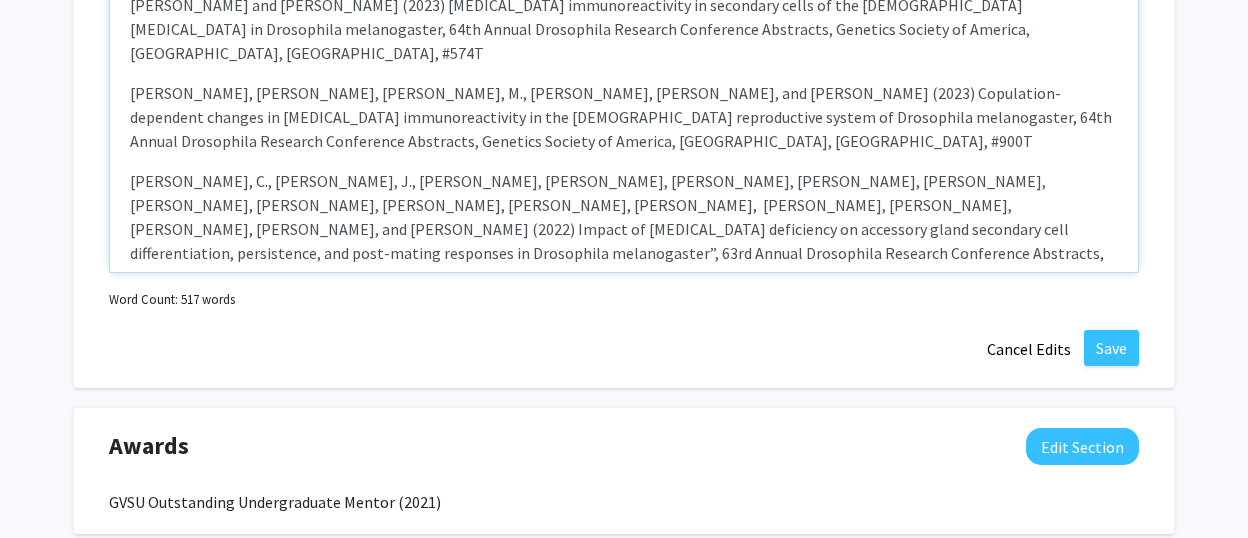 click on "Burg, M. (2024). [PERSON_NAME]: Reflections on mentoring. Journal of Neurogenetics  38(4): 175-177.    [PERSON_NAME], [PERSON_NAME], [PERSON_NAME]*, A. G., [PERSON_NAME], [PERSON_NAME] [PERSON_NAME], C., [PERSON_NAME], M., [PERSON_NAME], M., [PERSON_NAME], [PERSON_NAME], [PERSON_NAME], A. T., [PERSON_NAME], M., ..., [PERSON_NAME], ...., [PERSON_NAME], [PERSON_NAME], [PERSON_NAME], [PERSON_NAME], [PERSON_NAME], [PERSON_NAME], [PERSON_NAME], S. C. R. & [PERSON_NAME] “Student Attitudes Contribute to the Effectiveness of a Genomics CURE.” Journal of Microbiology & Biology Education (2022): e00208-21.  DOI: [URL][DOMAIN_NAME]    [PERSON_NAME], D., [PERSON_NAME]*, A. G., [PERSON_NAME], J. R., [PERSON_NAME], A. T., [PERSON_NAME], M., [PERSON_NAME], M., …, …[PERSON_NAME], .... [PERSON_NAME], [PERSON_NAME], [PERSON_NAME], [PERSON_NAME], [PERSON_NAME], [PERSON_NAME], [PERSON_NAME], & [PERSON_NAME], S. C. R. (2020) Facilitating Growth through Frustration: Using Genomics Research in a Course-based Undergraduate Research Experience: Formative Frustration Is an Element of CUREs. J Microbiol Biol Educ. 2020; 21(1): 21.1.6. Recent meeting abstracts:" at bounding box center (624, 122) 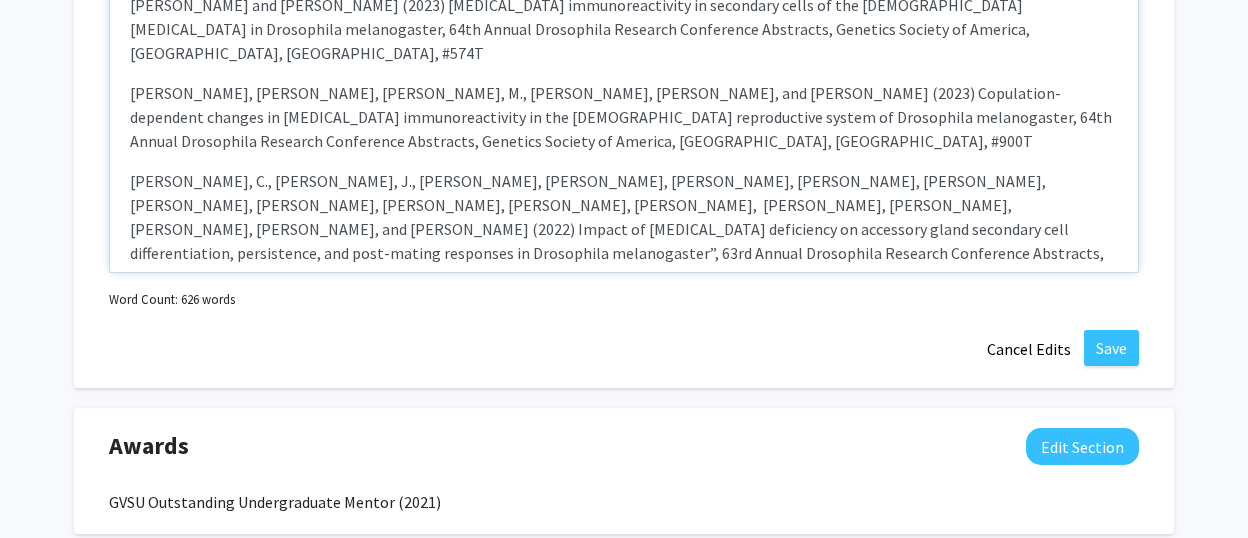 scroll, scrollTop: 831, scrollLeft: 0, axis: vertical 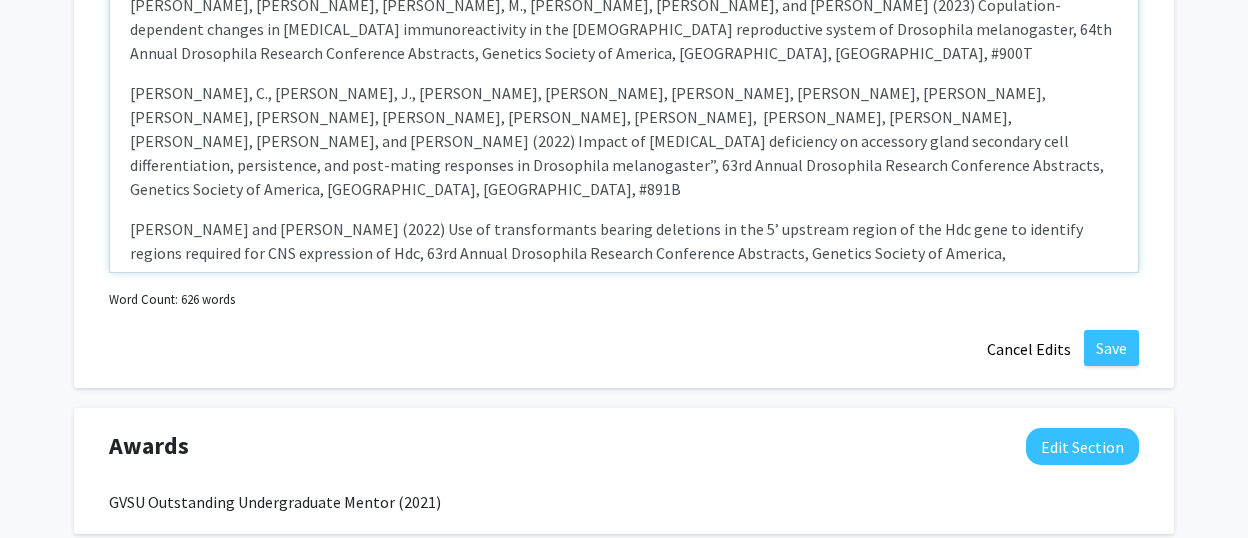 click on "[PERSON_NAME], [PERSON_NAME], [PERSON_NAME], K., [PERSON_NAME], [PERSON_NAME], and [PERSON_NAME] (2019)  Effects of [MEDICAL_DATA] signaling on the pH gradient in both larval and adult gut of Drosophila melanogaster, 59th Annual Drosophila Research Conference Abstracts, Genetics Society of [GEOGRAPHIC_DATA], [GEOGRAPHIC_DATA], [GEOGRAPHIC_DATA].    [PERSON_NAME], [PERSON_NAME], [PERSON_NAME], [PERSON_NAME], [PERSON_NAME], [PERSON_NAME], & [PERSON_NAME] (2018) Localization of histidine decarboxylase and [MEDICAL_DATA] in peripheral and central neural tissues of Drosophila melanogaster.  Program No. 199.24. 2018 Neuroscience Meeting Planner. [GEOGRAPHIC_DATA], [GEOGRAPHIC_DATA]: Society for Neuroscience, Online VanVelsen, A., [PERSON_NAME], T., and [PERSON_NAME] (2018) Elucidating the contribution of central brain [MEDICAL_DATA]-mediated signaling in courtship behavior in Drosophila melanogaster, 58th Annual Drosophila Research Conference" at bounding box center [624, 489] 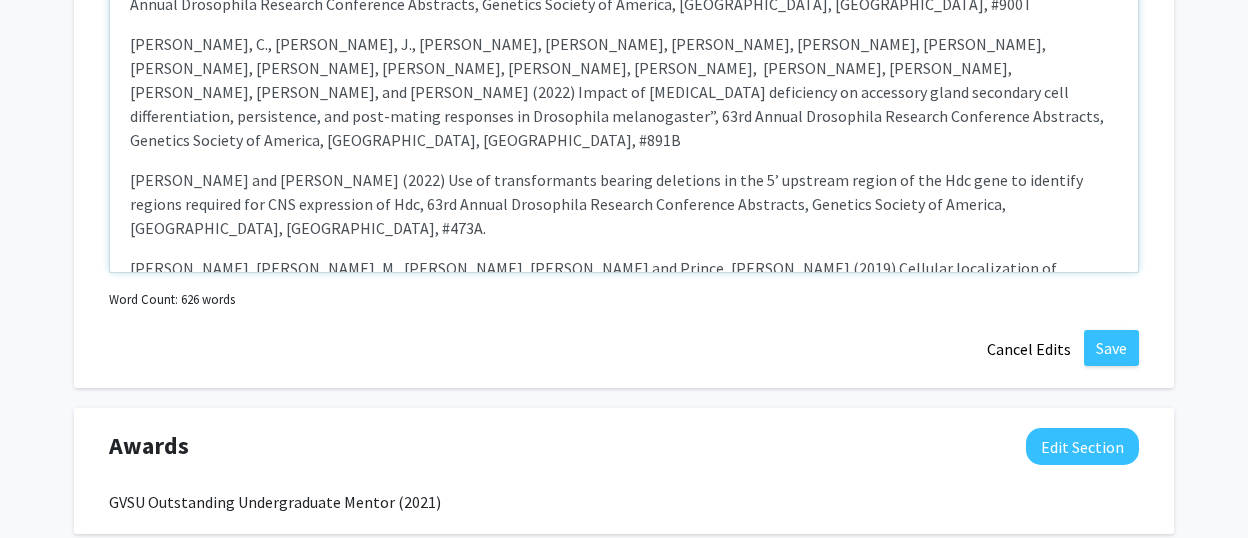 scroll, scrollTop: 881, scrollLeft: 0, axis: vertical 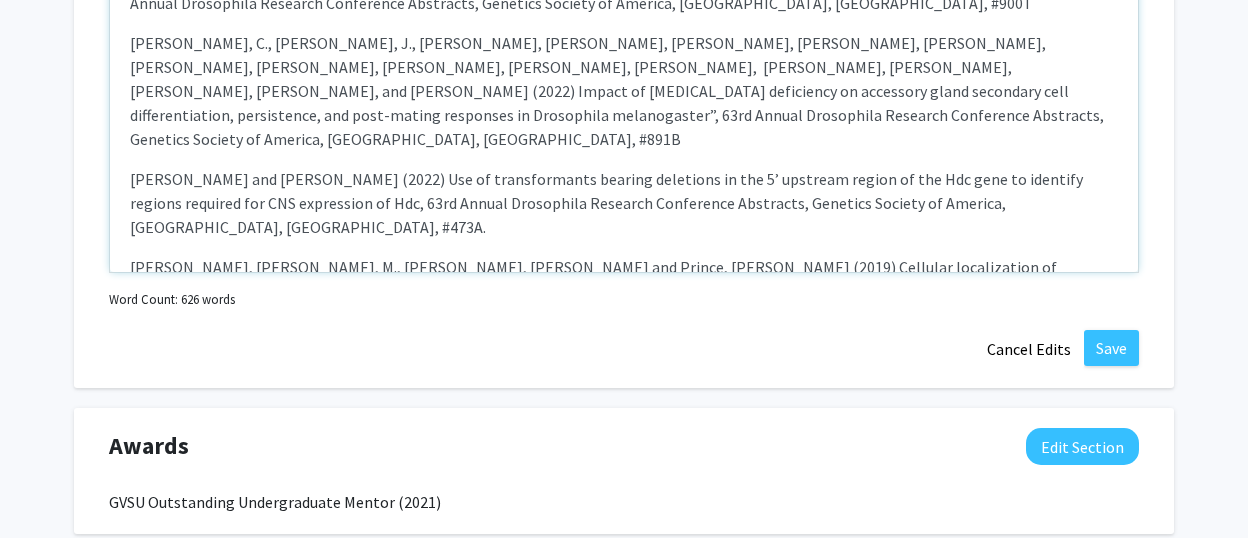 click on "Burg, M. (2024). [PERSON_NAME]: Reflections on mentoring. Journal of Neurogenetics  38(4): 175-177.    [PERSON_NAME], [PERSON_NAME], [PERSON_NAME]*, A. G., [PERSON_NAME], [PERSON_NAME] [PERSON_NAME], C., [PERSON_NAME], M., [PERSON_NAME], M., [PERSON_NAME], [PERSON_NAME], [PERSON_NAME], A. T., [PERSON_NAME], M., ..., [PERSON_NAME], ...., [PERSON_NAME], [PERSON_NAME], [PERSON_NAME], [PERSON_NAME], [PERSON_NAME], [PERSON_NAME], [PERSON_NAME], S. C. R. & [PERSON_NAME] “Student Attitudes Contribute to the Effectiveness of a Genomics CURE.” Journal of Microbiology & Biology Education (2022): e00208-21.  DOI: [URL][DOMAIN_NAME]    [PERSON_NAME], D., [PERSON_NAME]*, A. G., [PERSON_NAME], J. R., [PERSON_NAME], A. T., [PERSON_NAME], M., [PERSON_NAME], M., …, …[PERSON_NAME], .... [PERSON_NAME], [PERSON_NAME], [PERSON_NAME], [PERSON_NAME], [PERSON_NAME], [PERSON_NAME], [PERSON_NAME], & [PERSON_NAME], S. C. R. (2020) Facilitating Growth through Frustration: Using Genomics Research in a Course-based Undergraduate Research Experience: Formative Frustration Is an Element of CUREs. J Microbiol Biol Educ. 2020; 21(1): 21.1.6. Recent meeting abstracts:" at bounding box center [624, 122] 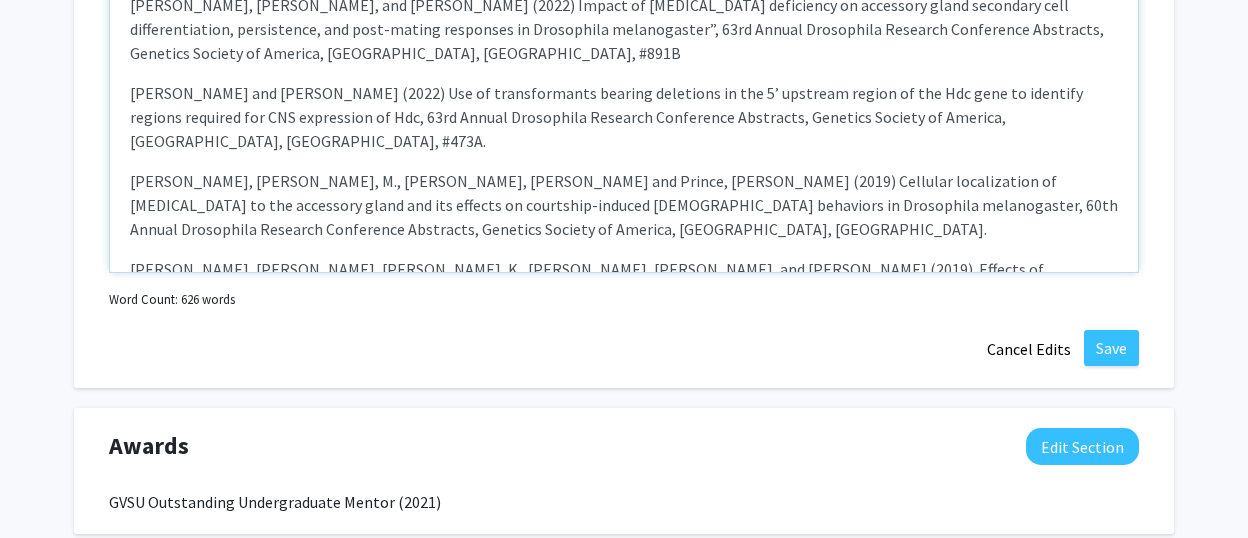 scroll, scrollTop: 971, scrollLeft: 0, axis: vertical 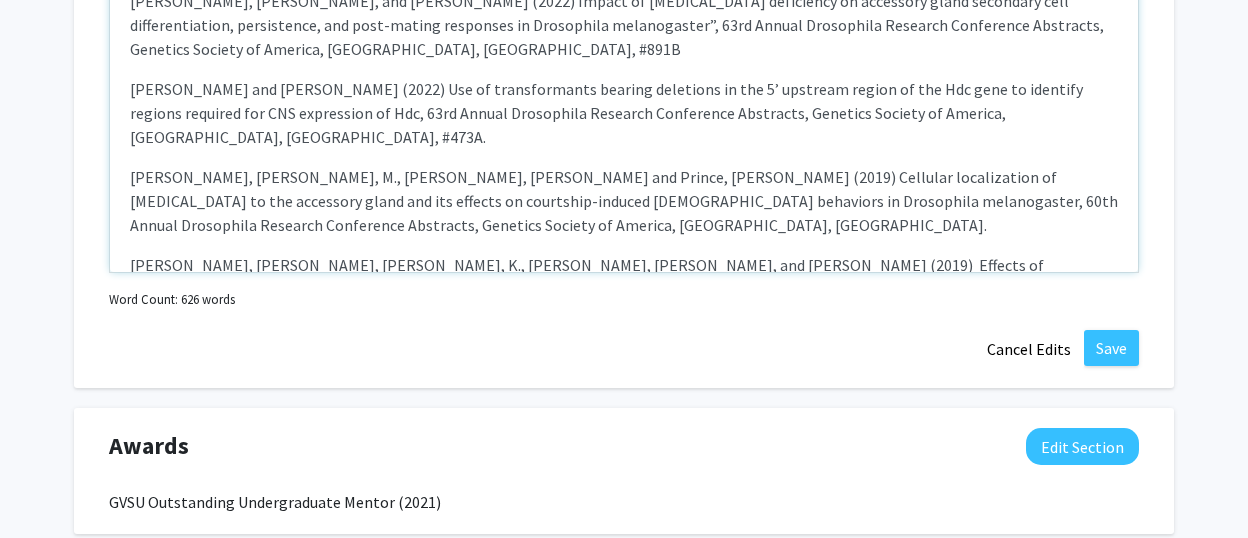 click on "Burg, M. (2024). [PERSON_NAME]: Reflections on mentoring. Journal of Neurogenetics  38(4): 175-177.    [PERSON_NAME], [PERSON_NAME], [PERSON_NAME]*, A. G., [PERSON_NAME], [PERSON_NAME] [PERSON_NAME], C., [PERSON_NAME], M., [PERSON_NAME], M., [PERSON_NAME], [PERSON_NAME], [PERSON_NAME], A. T., [PERSON_NAME], M., ..., [PERSON_NAME], ...., [PERSON_NAME], [PERSON_NAME], [PERSON_NAME], [PERSON_NAME], [PERSON_NAME], [PERSON_NAME], [PERSON_NAME], S. C. R. & [PERSON_NAME] “Student Attitudes Contribute to the Effectiveness of a Genomics CURE.” Journal of Microbiology & Biology Education (2022): e00208-21.  DOI: [URL][DOMAIN_NAME]    [PERSON_NAME], D., [PERSON_NAME]*, A. G., [PERSON_NAME], J. R., [PERSON_NAME], A. T., [PERSON_NAME], M., [PERSON_NAME], M., …, …[PERSON_NAME], .... [PERSON_NAME], [PERSON_NAME], [PERSON_NAME], [PERSON_NAME], [PERSON_NAME], [PERSON_NAME], [PERSON_NAME], & [PERSON_NAME], S. C. R. (2020) Facilitating Growth through Frustration: Using Genomics Research in a Course-based Undergraduate Research Experience: Formative Frustration Is an Element of CUREs. J Microbiol Biol Educ. 2020; 21(1): 21.1.6. Recent meeting abstracts:" at bounding box center (624, 122) 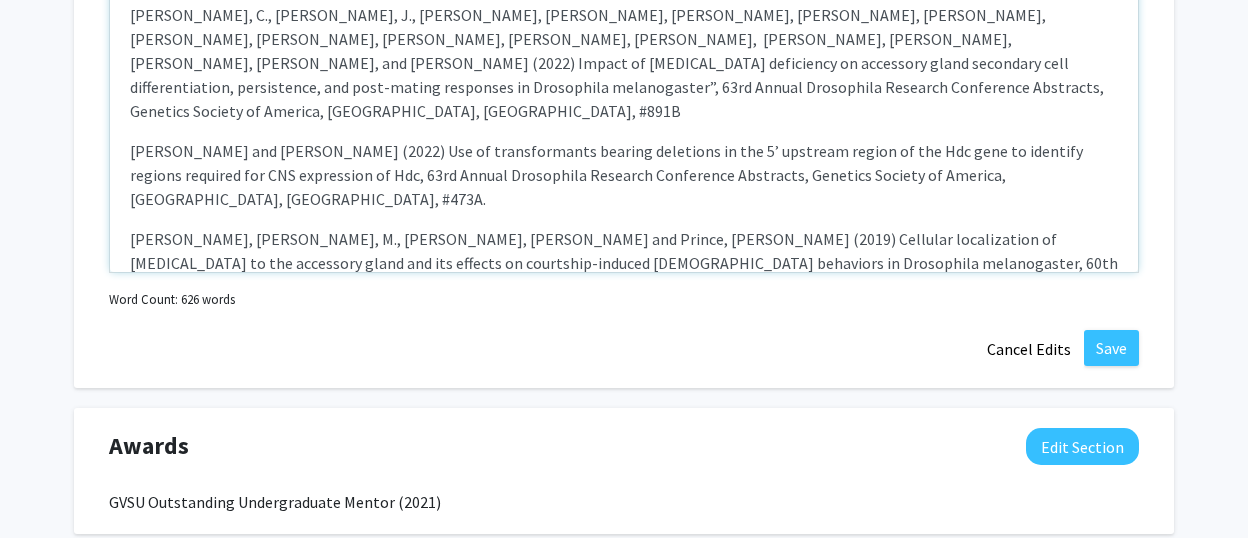 scroll, scrollTop: 919, scrollLeft: 0, axis: vertical 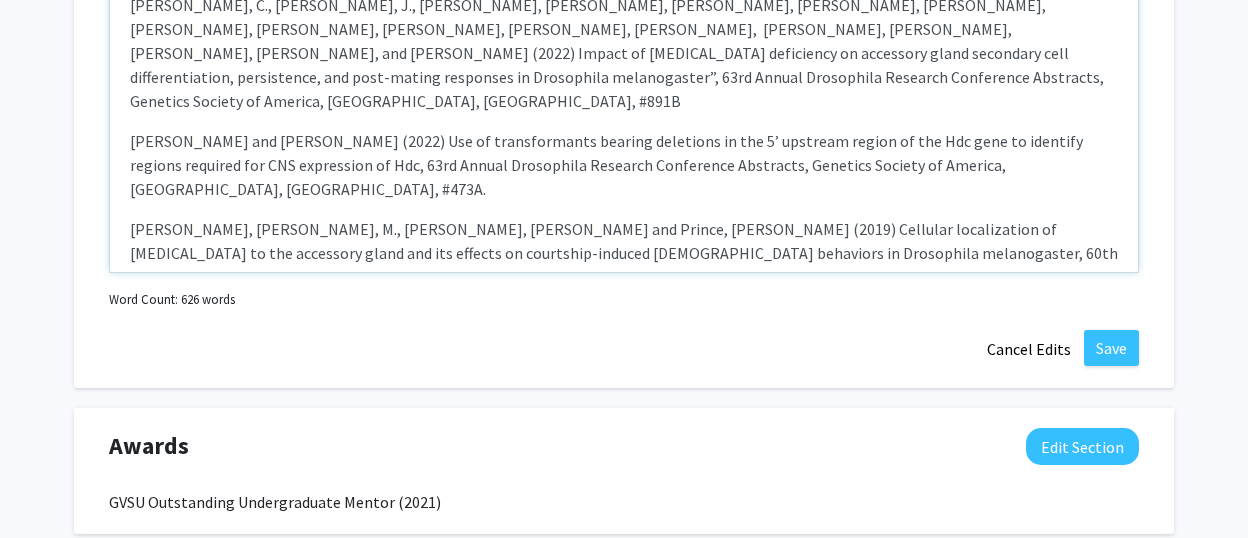 click on "[PERSON_NAME], [PERSON_NAME], [PERSON_NAME], [PERSON_NAME], and [PERSON_NAME] (2018) Elucidating the contribution of central brain [MEDICAL_DATA]-mediated signaling in courtship behavior in Drosophila melanogaster, 58th Annual Drosophila Research Conference" at bounding box center [624, 505] 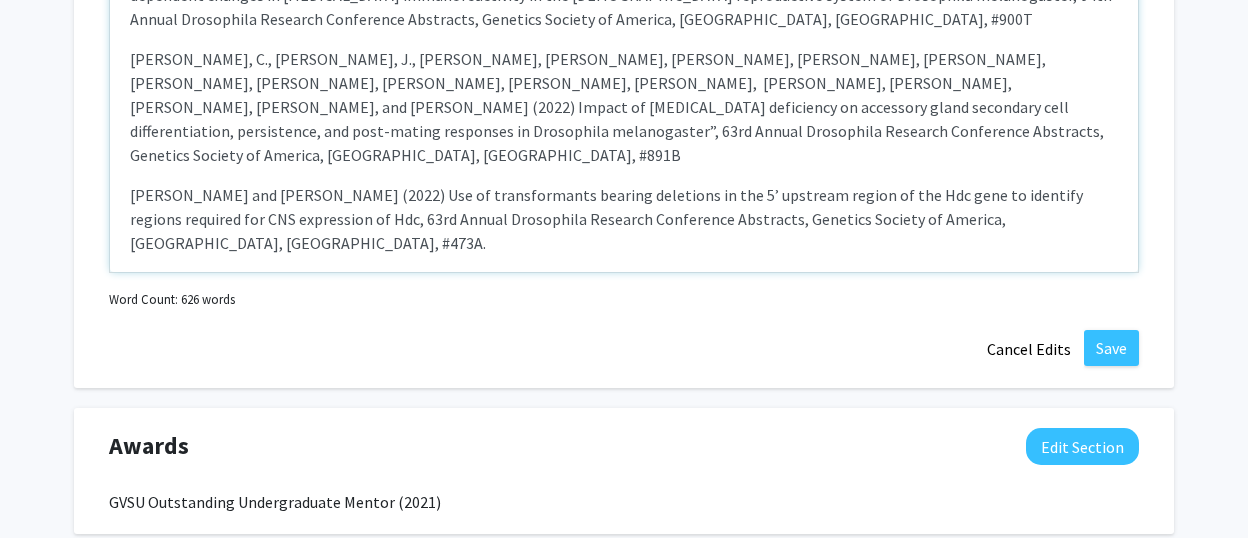 scroll, scrollTop: 1017, scrollLeft: 0, axis: vertical 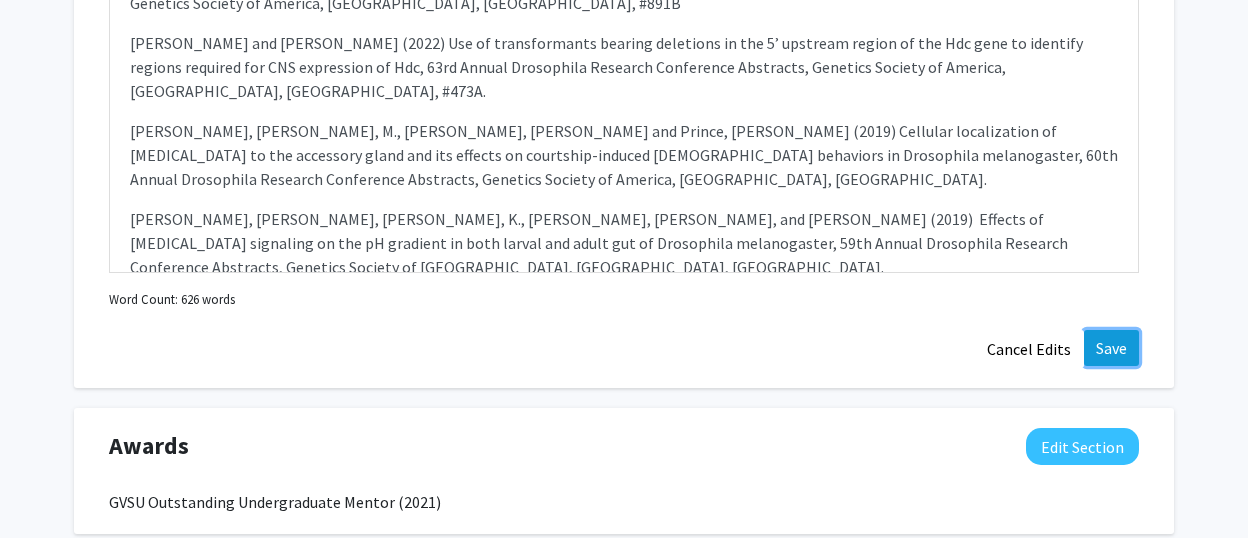 click on "Save" 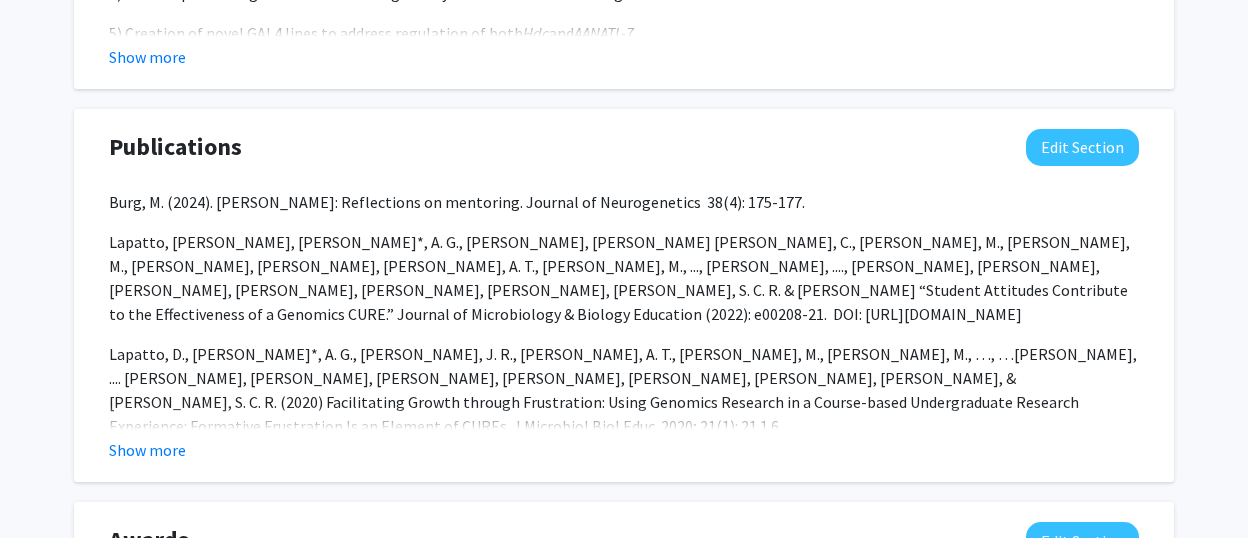 scroll, scrollTop: 1563, scrollLeft: 0, axis: vertical 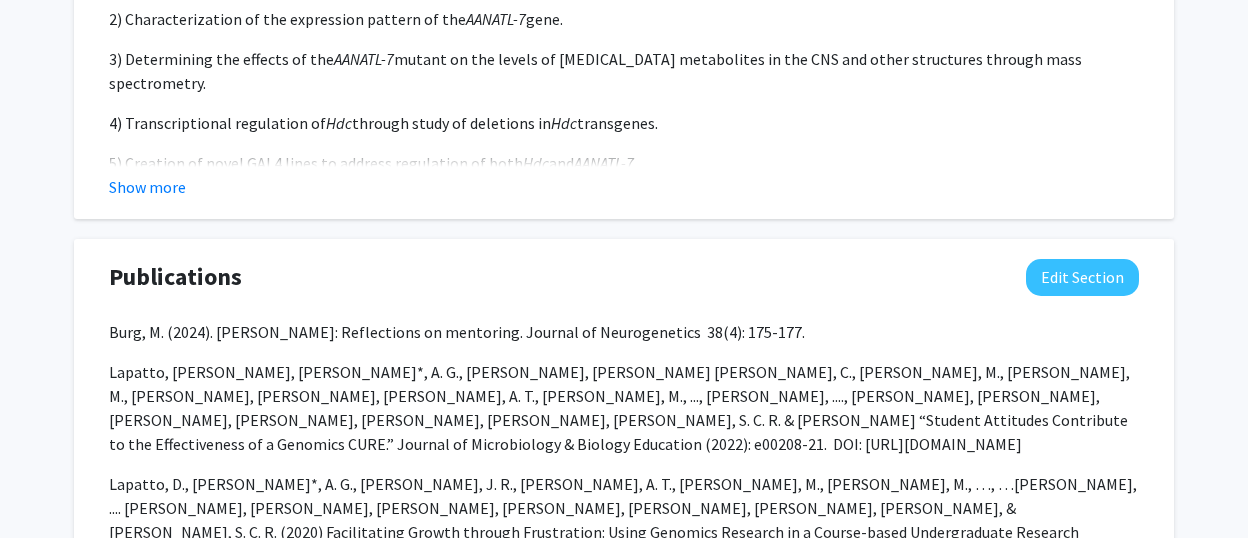 click on "Lapatto, [PERSON_NAME], [PERSON_NAME]*, A. G., [PERSON_NAME], [PERSON_NAME] [PERSON_NAME], C., [PERSON_NAME], M., [PERSON_NAME], M., [PERSON_NAME], [PERSON_NAME], [PERSON_NAME], A. T., [PERSON_NAME], M., ..., [PERSON_NAME], ...., [PERSON_NAME], [PERSON_NAME], [PERSON_NAME], [PERSON_NAME], [PERSON_NAME], [PERSON_NAME], [PERSON_NAME], S. C. R. & [PERSON_NAME] “Student Attitudes Contribute to the Effectiveness of a Genomics CURE.” Journal of Microbiology & Biology Education (2022): e00208-21.  DOI: [URL][DOMAIN_NAME]" 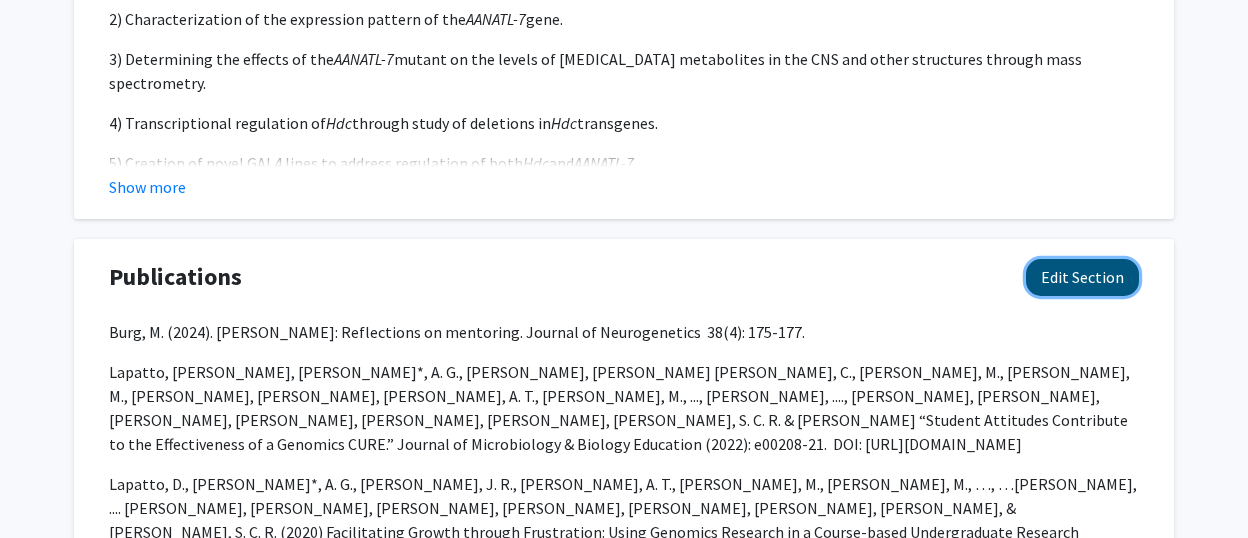 click on "Edit Section" 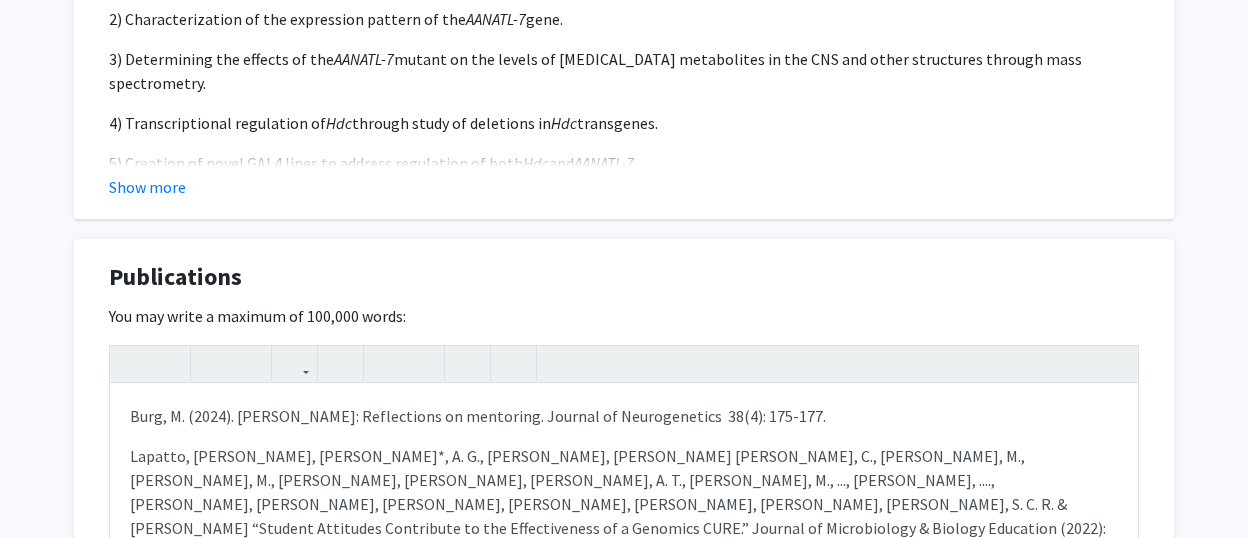 scroll, scrollTop: 1017, scrollLeft: 0, axis: vertical 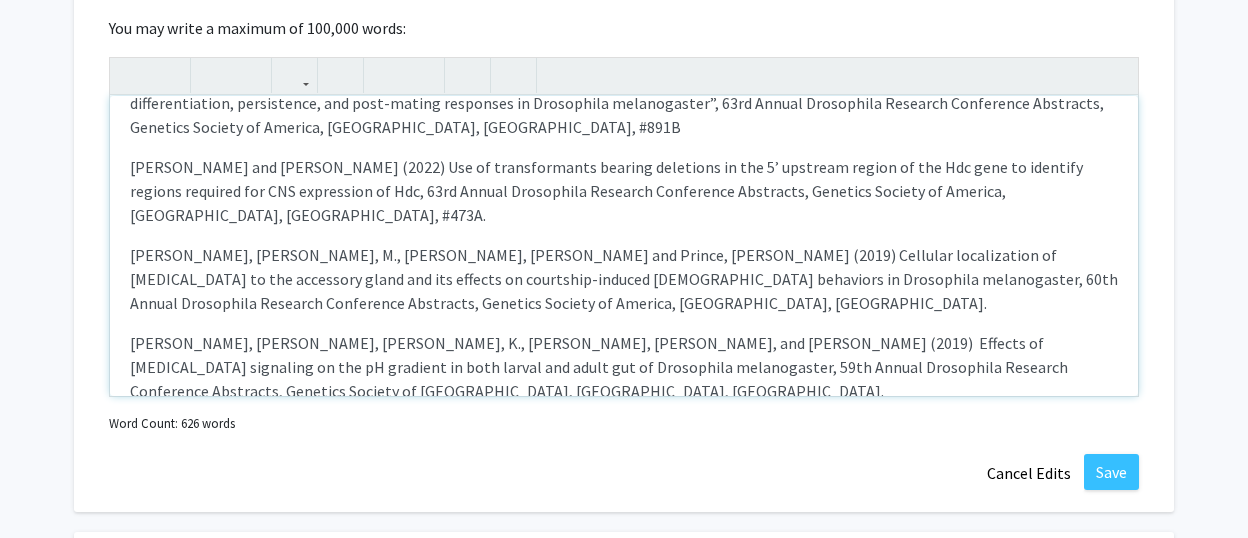 click on "[PERSON_NAME], [PERSON_NAME], [PERSON_NAME], [PERSON_NAME], and [PERSON_NAME] (2018) Elucidating the contribution of central brain [MEDICAL_DATA]-mediated signaling in courtship behavior in Drosophila melanogaster, 58th Annual Drosophila Research Conference" at bounding box center [624, 531] 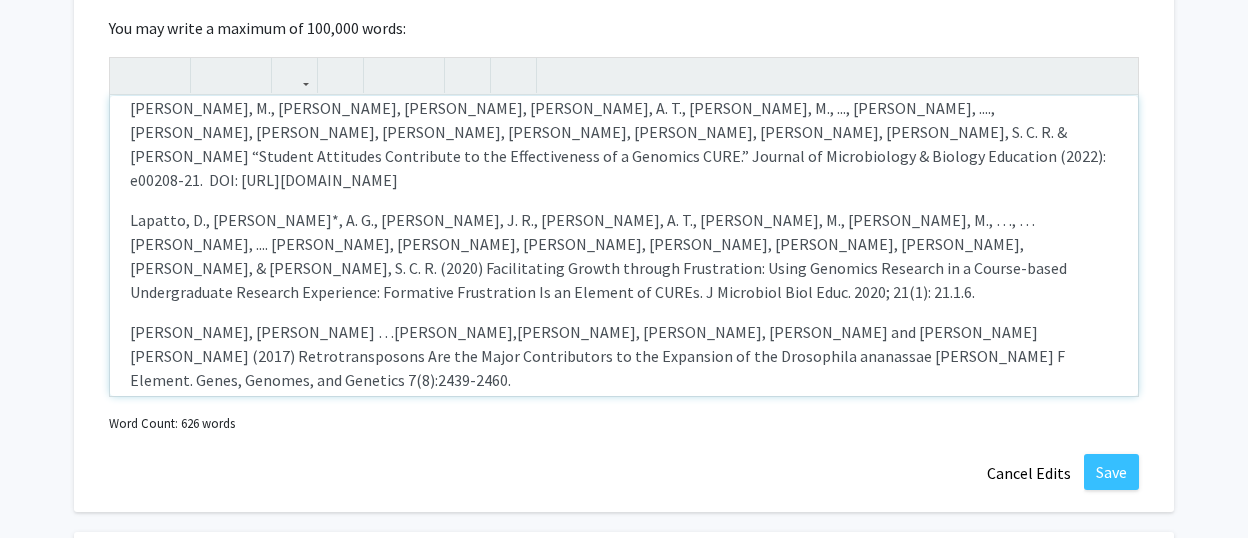 scroll, scrollTop: 0, scrollLeft: 0, axis: both 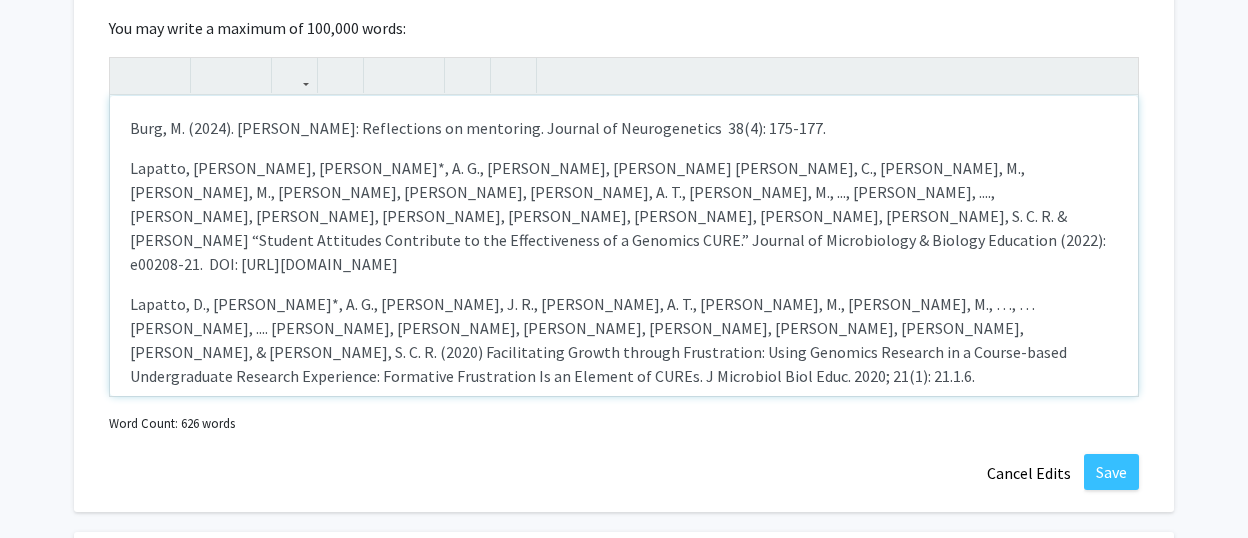 click on "Burg, M. (2024). [PERSON_NAME]: Reflections on mentoring. Journal of Neurogenetics  38(4): 175-177." at bounding box center (624, 128) 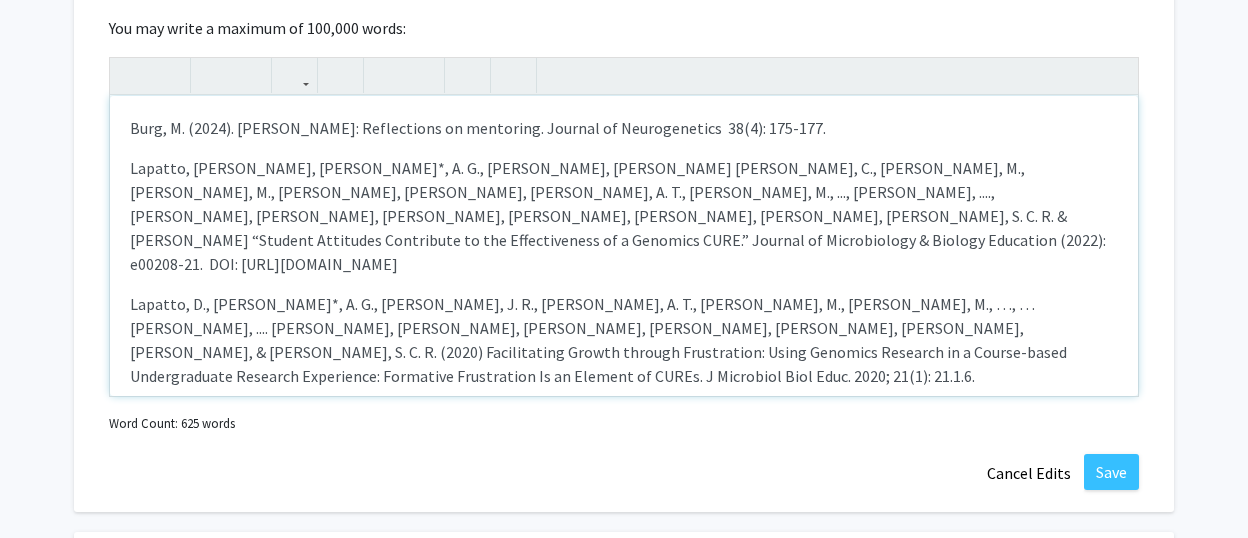click on "Lapatto, [PERSON_NAME], [PERSON_NAME]*, A. G., [PERSON_NAME], [PERSON_NAME] [PERSON_NAME], C., [PERSON_NAME], M., [PERSON_NAME], M., [PERSON_NAME], [PERSON_NAME], [PERSON_NAME], A. T., [PERSON_NAME], M., ..., [PERSON_NAME], ...., [PERSON_NAME], [PERSON_NAME], [PERSON_NAME], [PERSON_NAME], [PERSON_NAME], [PERSON_NAME], [PERSON_NAME], S. C. R. & [PERSON_NAME] “Student Attitudes Contribute to the Effectiveness of a Genomics CURE.” Journal of Microbiology & Biology Education (2022): e00208-21.  DOI: [URL][DOMAIN_NAME]" at bounding box center (624, 216) 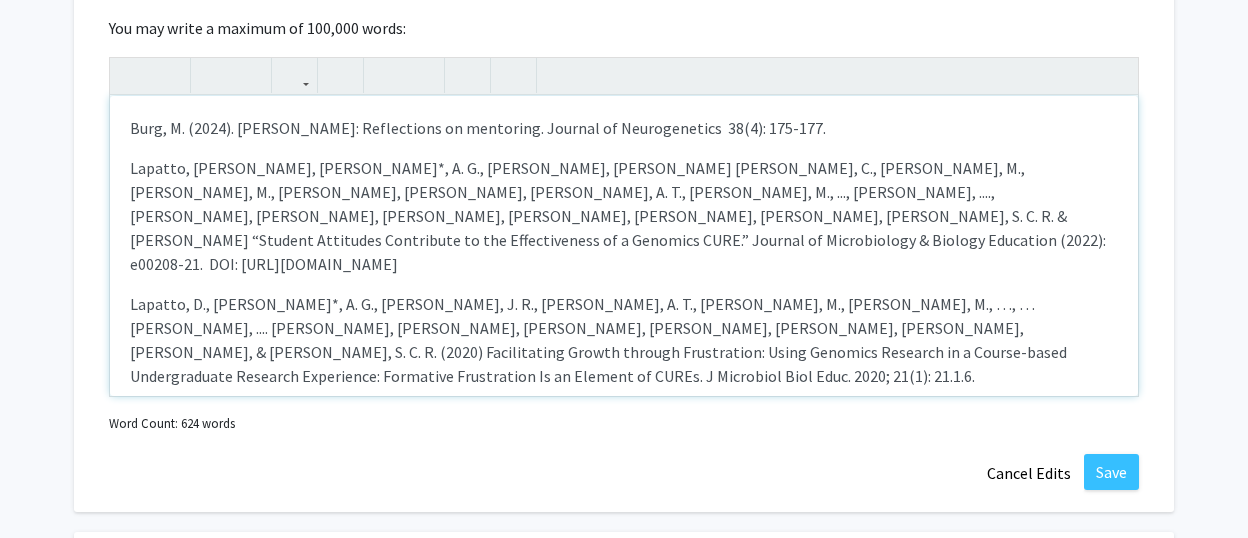 click on "Lapatto, D., [PERSON_NAME]*, A. G., [PERSON_NAME], J. R., [PERSON_NAME], A. T., [PERSON_NAME], M., [PERSON_NAME], M., …, …[PERSON_NAME], .... [PERSON_NAME], [PERSON_NAME], [PERSON_NAME], [PERSON_NAME], [PERSON_NAME], [PERSON_NAME], [PERSON_NAME], & [PERSON_NAME], S. C. R. (2020) Facilitating Growth through Frustration: Using Genomics Research in a Course-based Undergraduate Research Experience: Formative Frustration Is an Element of CUREs. J Microbiol Biol Educ. 2020; 21(1): 21.1.6." at bounding box center (624, 340) 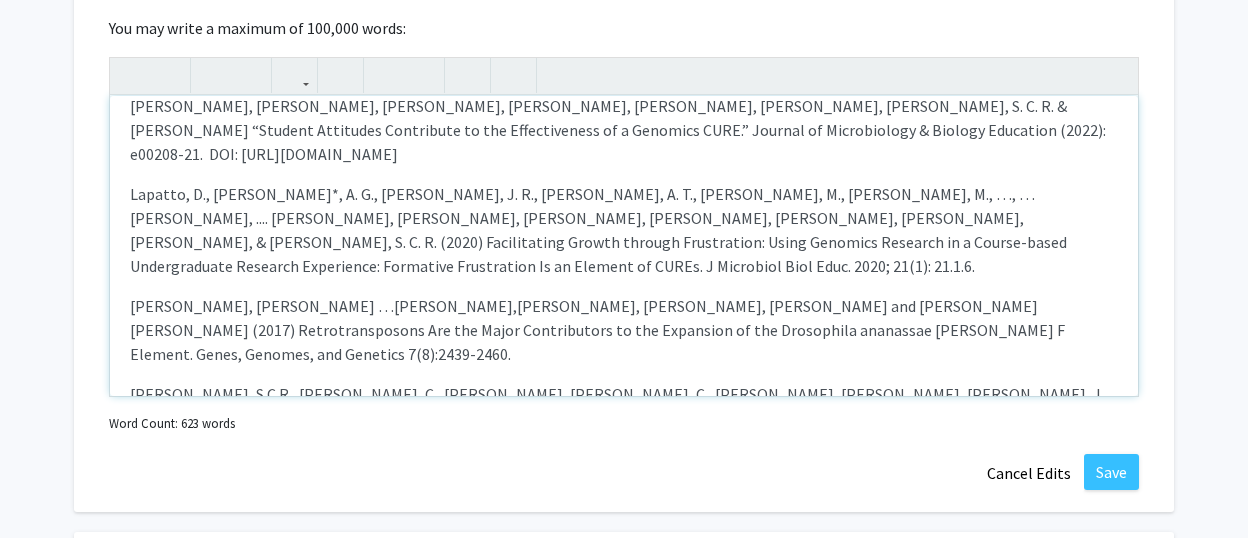 scroll, scrollTop: 111, scrollLeft: 0, axis: vertical 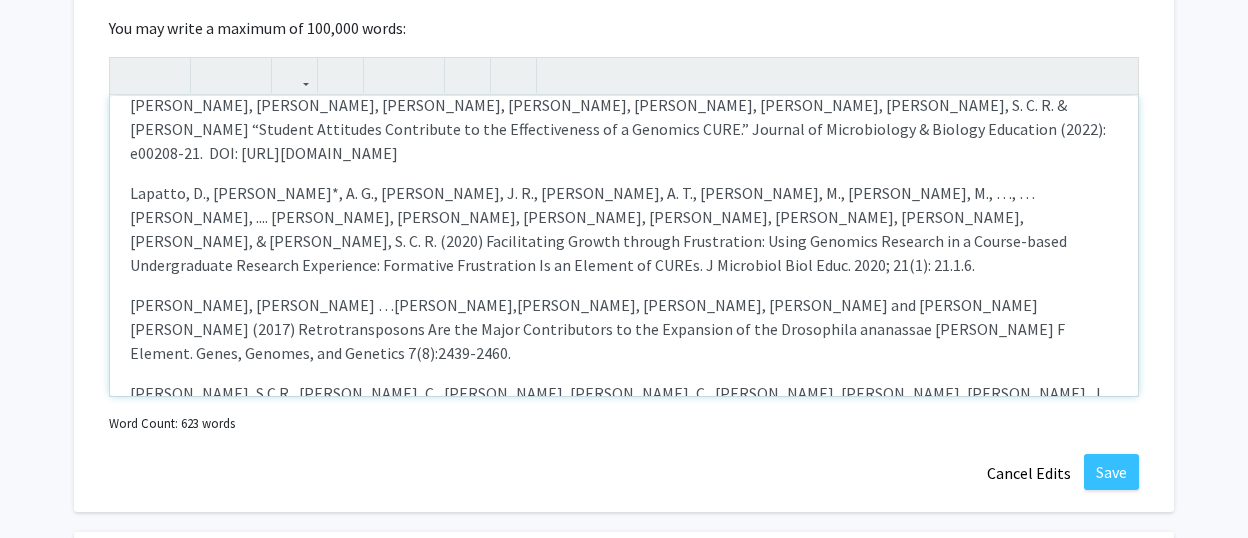 click on "Lapatto, D., [PERSON_NAME]*, A. G., [PERSON_NAME], J. R., [PERSON_NAME], A. T., [PERSON_NAME], M., [PERSON_NAME], M., …, …[PERSON_NAME], .... [PERSON_NAME], [PERSON_NAME], [PERSON_NAME], [PERSON_NAME], [PERSON_NAME], [PERSON_NAME], [PERSON_NAME], & [PERSON_NAME], S. C. R. (2020) Facilitating Growth through Frustration: Using Genomics Research in a Course-based Undergraduate Research Experience: Formative Frustration Is an Element of CUREs. J Microbiol Biol Educ. 2020; 21(1): 21.1.6." at bounding box center [624, 229] 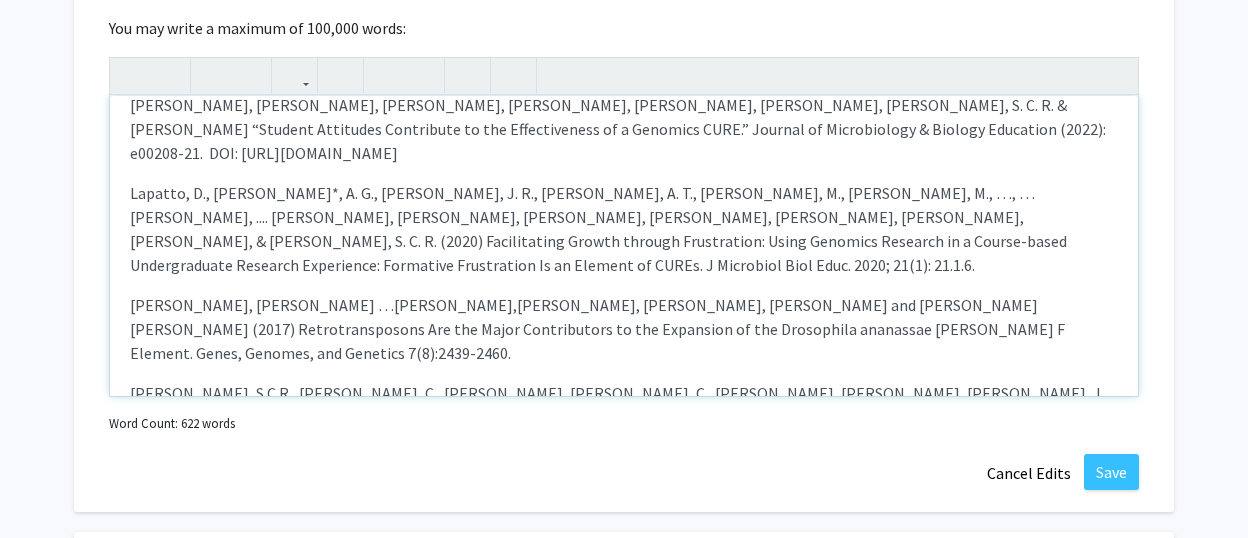 click on "[PERSON_NAME], S.C.R., [PERSON_NAME], C., [PERSON_NAME], [PERSON_NAME], C., [PERSON_NAME], [PERSON_NAME], [PERSON_NAME], J., The Genomics Education Partnership ([PERSON_NAME]) (2016) The GEP: Crowd-Sourcing Big Data Analysis with Undergraduates.  Trends in Genetics 33(2): 81-85." at bounding box center [624, 417] 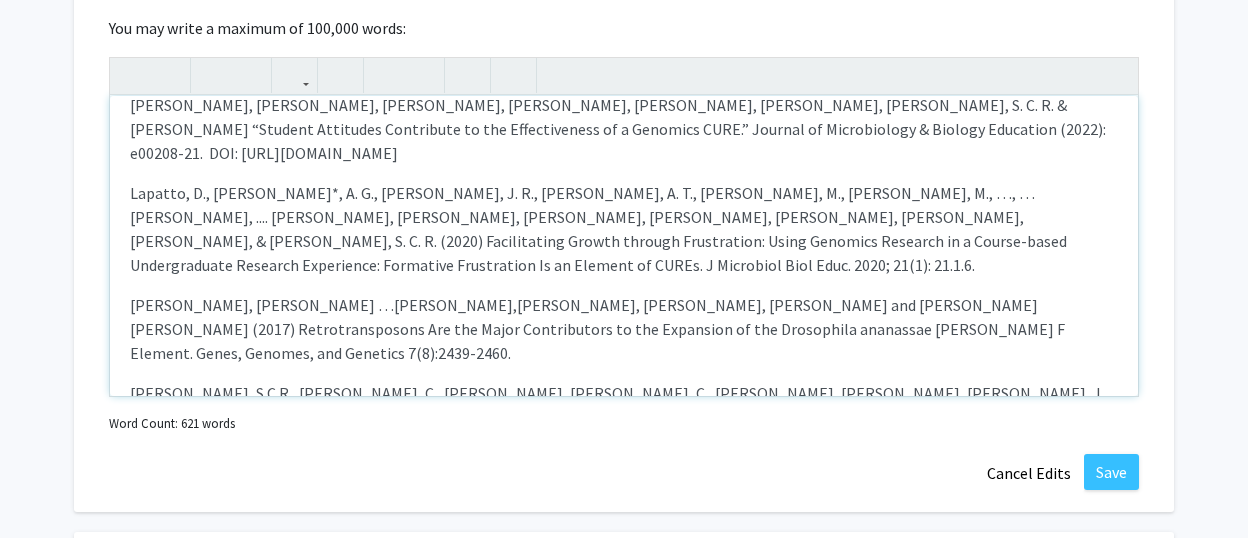 click on "Burg, M. G. and C.-[PERSON_NAME] (2012) Mechanical and temperature stressors-induced seizure-and-[MEDICAL_DATA] behaviors in Drosophila bang-sensitive mutants.  Journal of Neurogenetics 26(2):189-97." at bounding box center (624, 493) 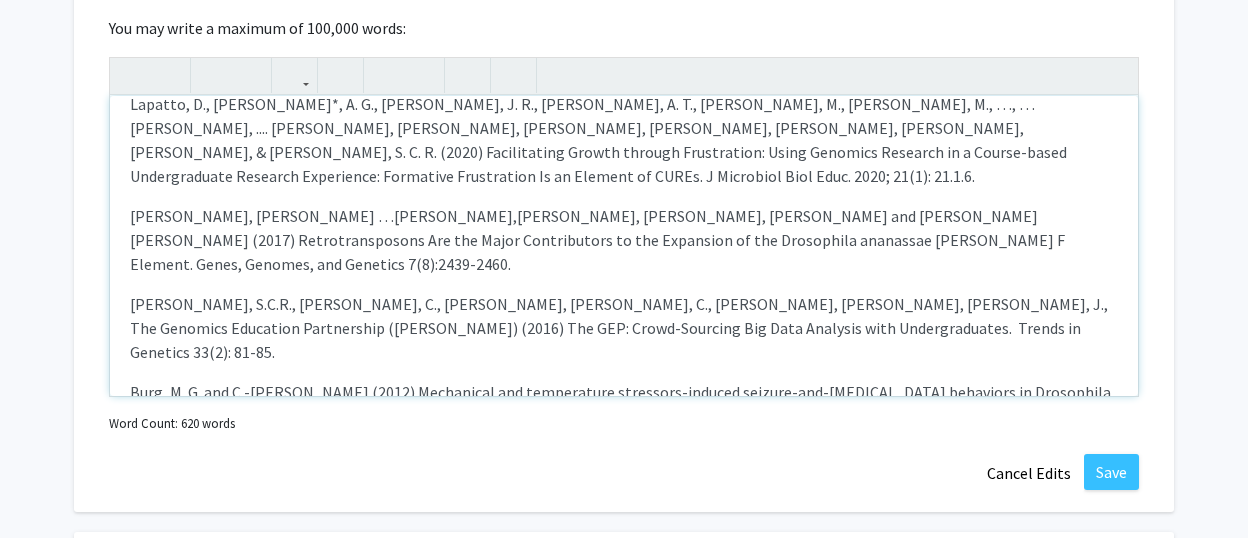 scroll, scrollTop: 232, scrollLeft: 0, axis: vertical 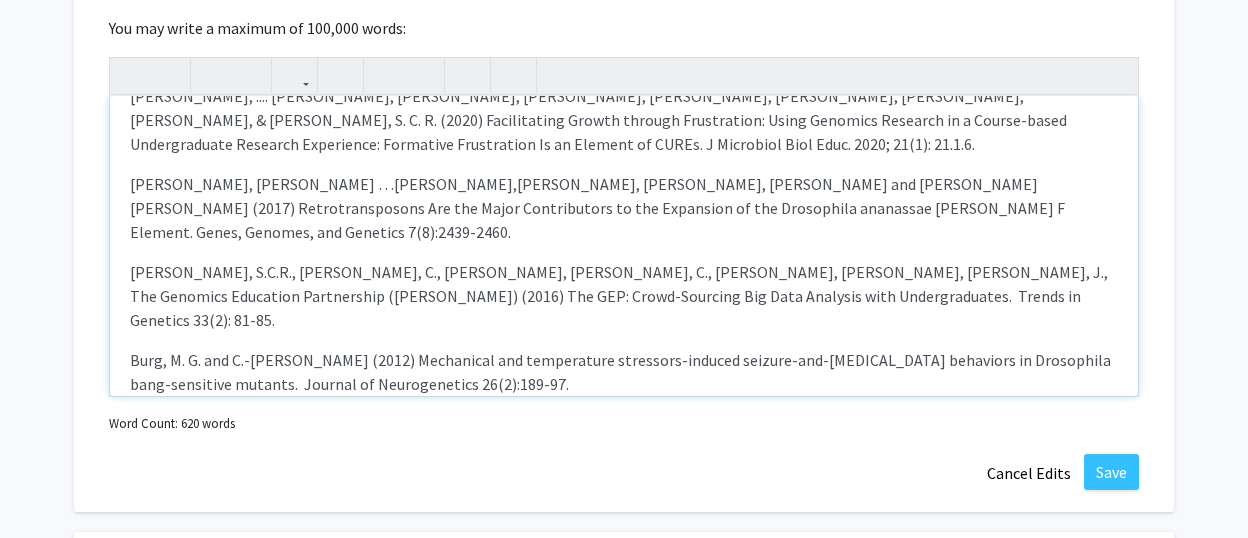 click on "Geng, C., [PERSON_NAME]-T., [PERSON_NAME], D.R., [PERSON_NAME], M.I., [PERSON_NAME], Z., [PERSON_NAME], [PERSON_NAME], [PERSON_NAME], and [PERSON_NAME] (2002) The target of Drosophila [MEDICAL_DATA] synaptic transmission is a [MEDICAL_DATA]-gated chloride channel encoded by ort (hclA).  J. Biol. Chem. 277: 42113-42120." at bounding box center [624, 448] 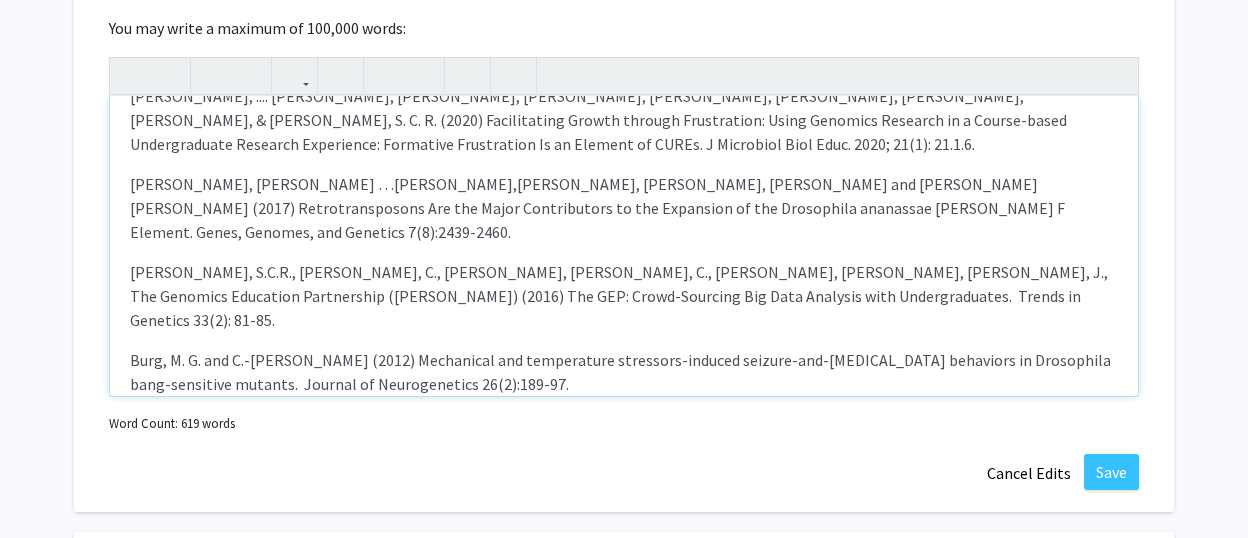 scroll, scrollTop: 347, scrollLeft: 0, axis: vertical 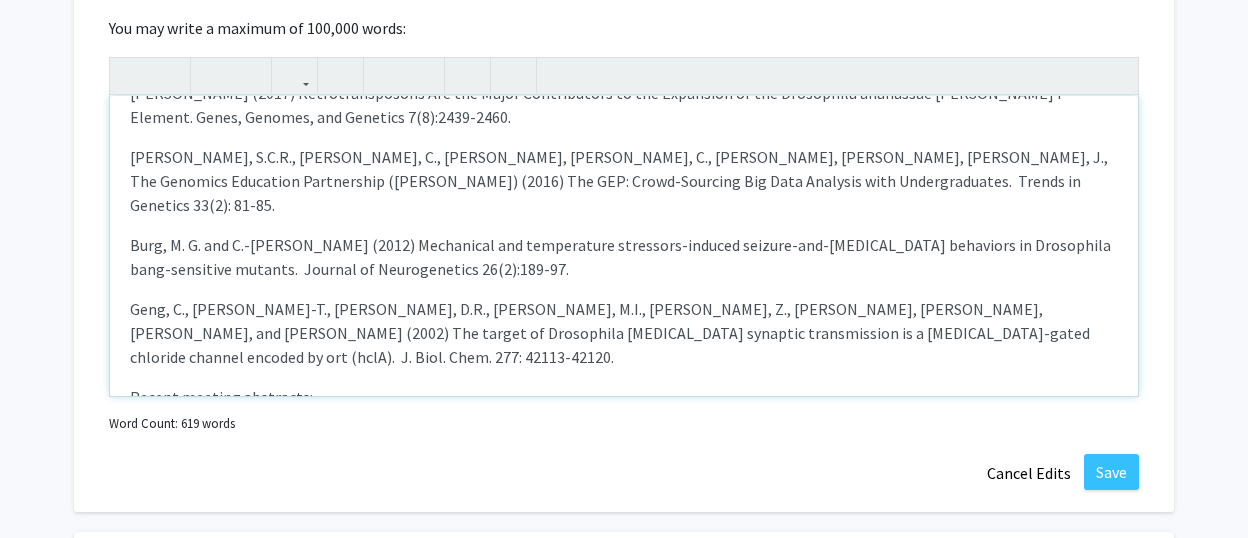 click on "Geng, C., [PERSON_NAME]-T., [PERSON_NAME], D.R., [PERSON_NAME], M.I., [PERSON_NAME], Z., [PERSON_NAME], [PERSON_NAME], [PERSON_NAME], and [PERSON_NAME] (2002) The target of Drosophila [MEDICAL_DATA] synaptic transmission is a [MEDICAL_DATA]-gated chloride channel encoded by ort (hclA).  J. Biol. Chem. 277: 42113-42120." at bounding box center (624, 333) 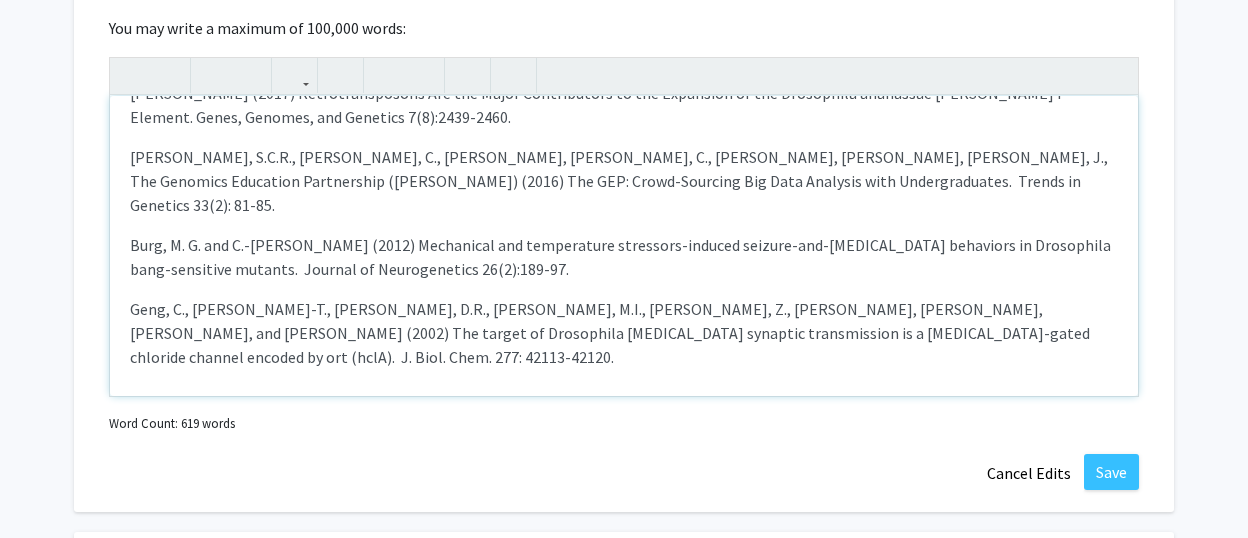click at bounding box center (624, 397) 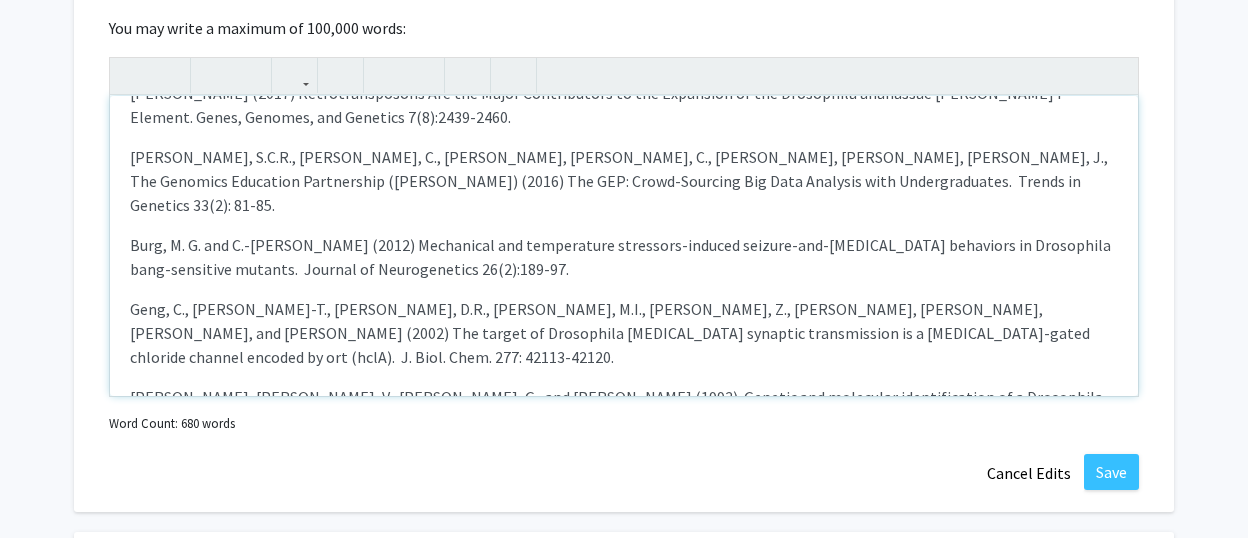 click on "[PERSON_NAME], [PERSON_NAME], V., [PERSON_NAME], G., and [PERSON_NAME] (1993)  Genetic and molecular identification of a Drosophila histidine decarboxylase gene required in [MEDICAL_DATA] transmitter synthesis. EMBO J. 12(3): 911-919.   [PERSON_NAME], [PERSON_NAME], [PERSON_NAME], S., [PERSON_NAME], [PERSON_NAME], [PERSON_NAME], [PERSON_NAME], and [PERSON_NAME] (1993) [MEDICAL_DATA] is a major mechanosensory neurotransmitter candidate in Drosophila melanogaster. Cell and Tissue Res. 273: 119-125." at bounding box center (624, 457) 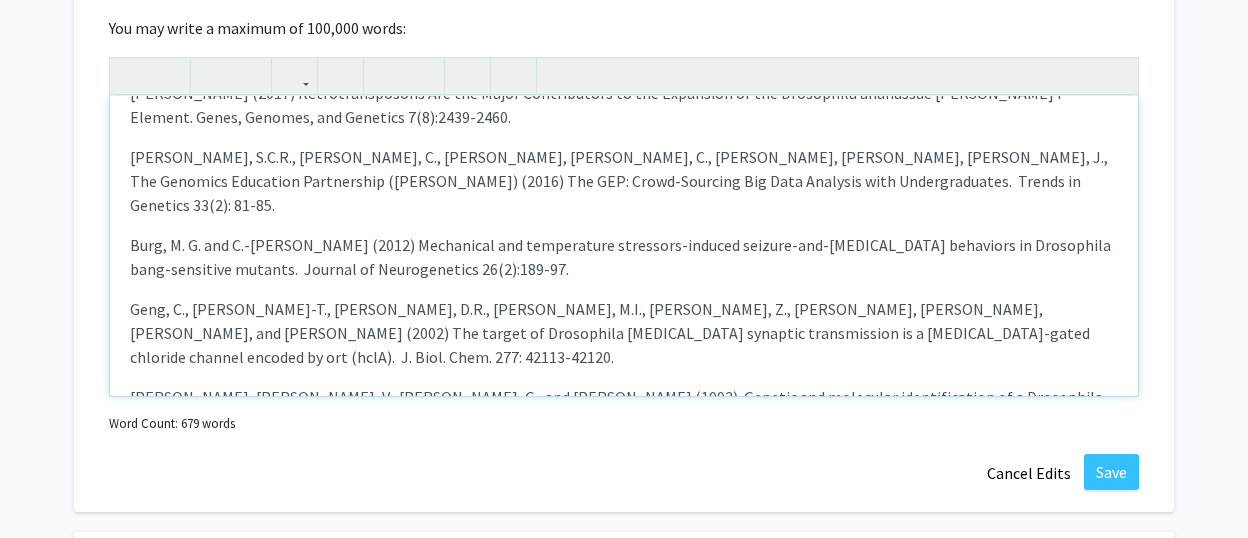 click on "[PERSON_NAME], [PERSON_NAME], [PERSON_NAME], S., [PERSON_NAME], [PERSON_NAME], [PERSON_NAME], [PERSON_NAME], and [PERSON_NAME] (1993) [MEDICAL_DATA] is a major mechanosensory neurotransmitter candidate in Drosophila melanogaster. Cell and Tissue Res. 273: 119-125." at bounding box center [624, 497] 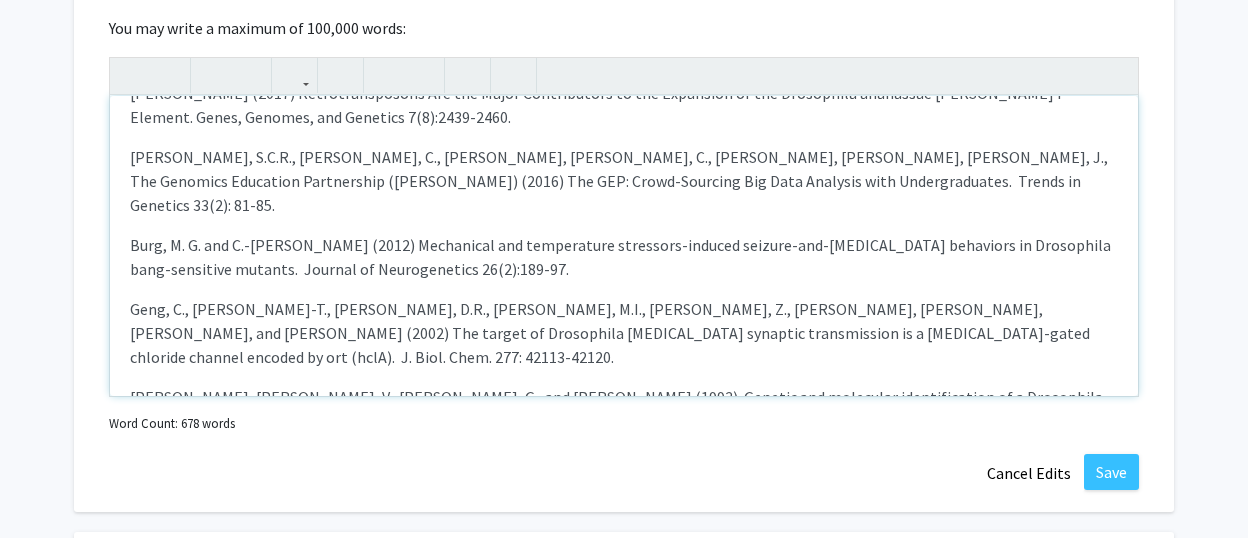 click on "[PERSON_NAME], [PERSON_NAME], [PERSON_NAME], S., [PERSON_NAME], [PERSON_NAME], [PERSON_NAME], [PERSON_NAME], and [PERSON_NAME] (1993) [MEDICAL_DATA] is a major mechanosensory neurotransmitter candidate in Drosophila melanogaster. Cell and Tissue Res. 273: 119-125." at bounding box center [624, 497] 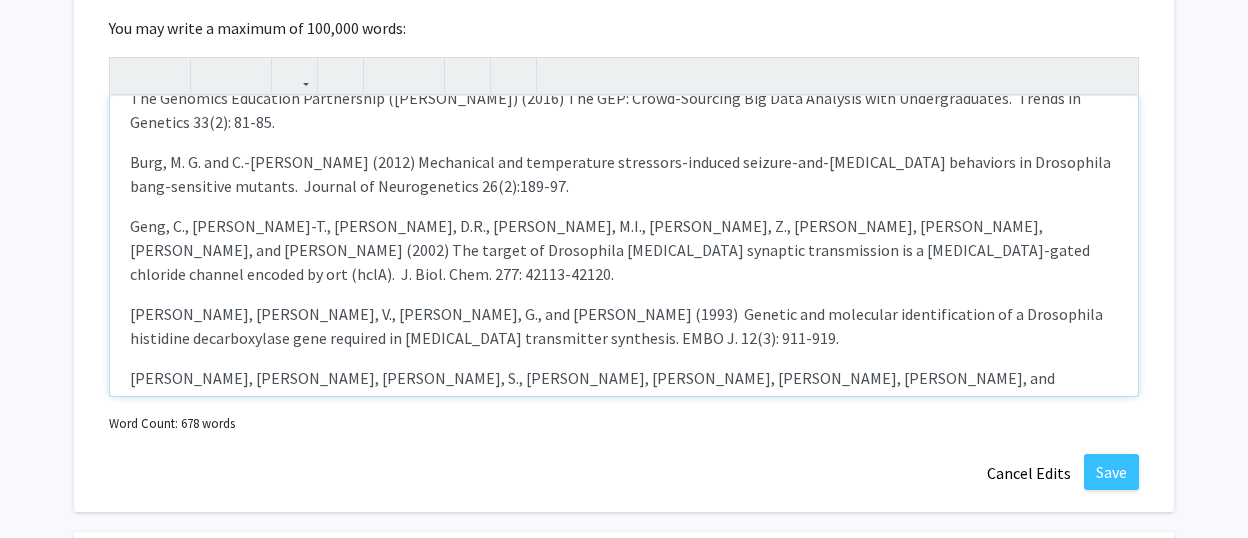 scroll, scrollTop: 431, scrollLeft: 0, axis: vertical 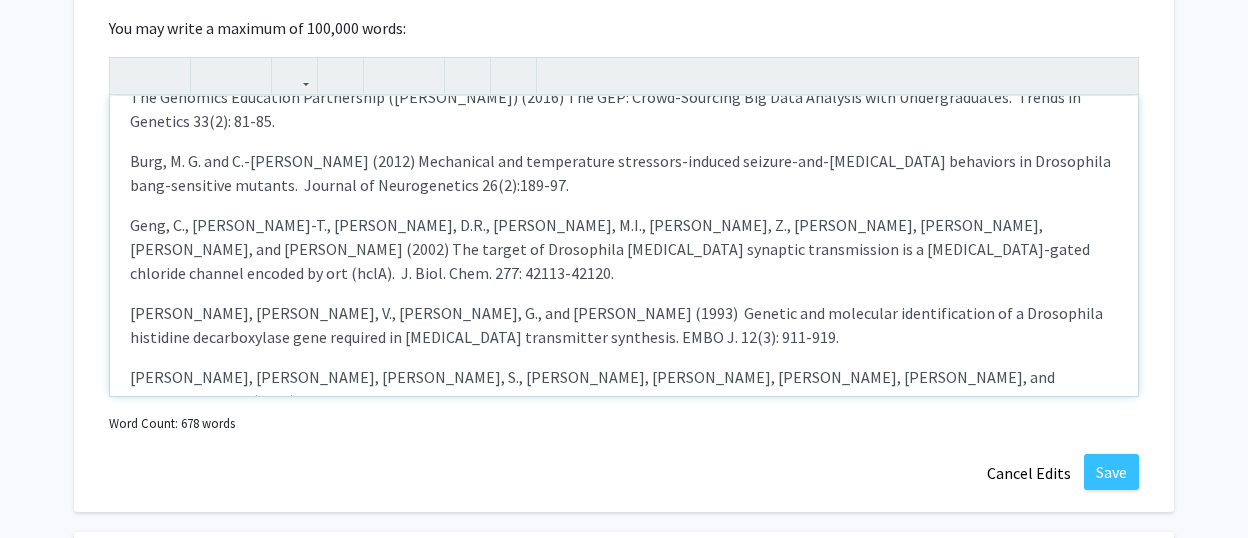 click on "Recent meeting abstracts:" at bounding box center [624, 489] 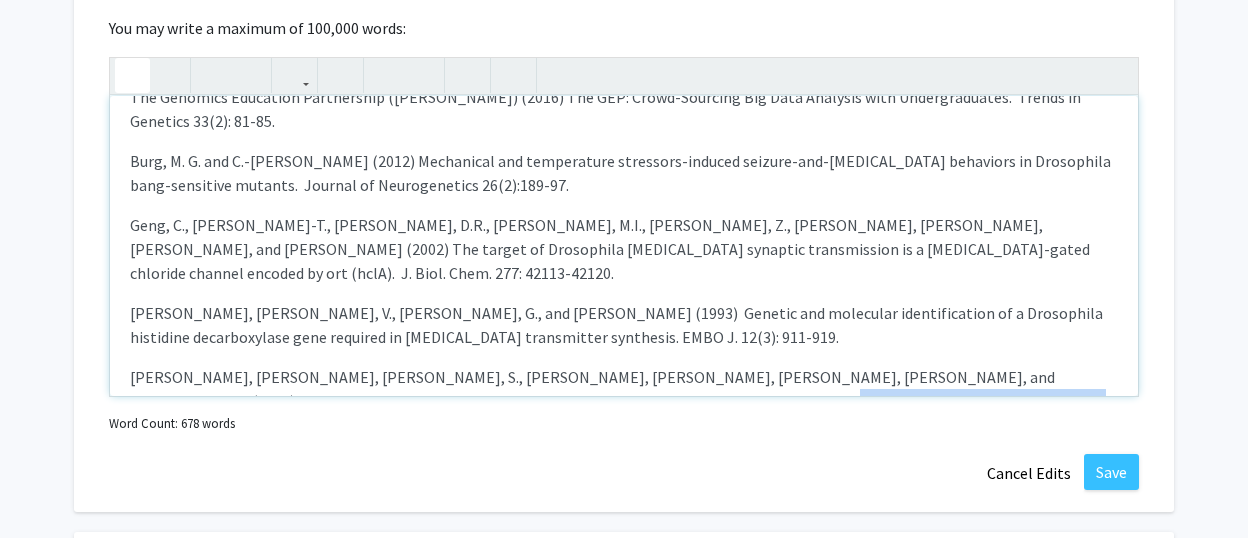 click 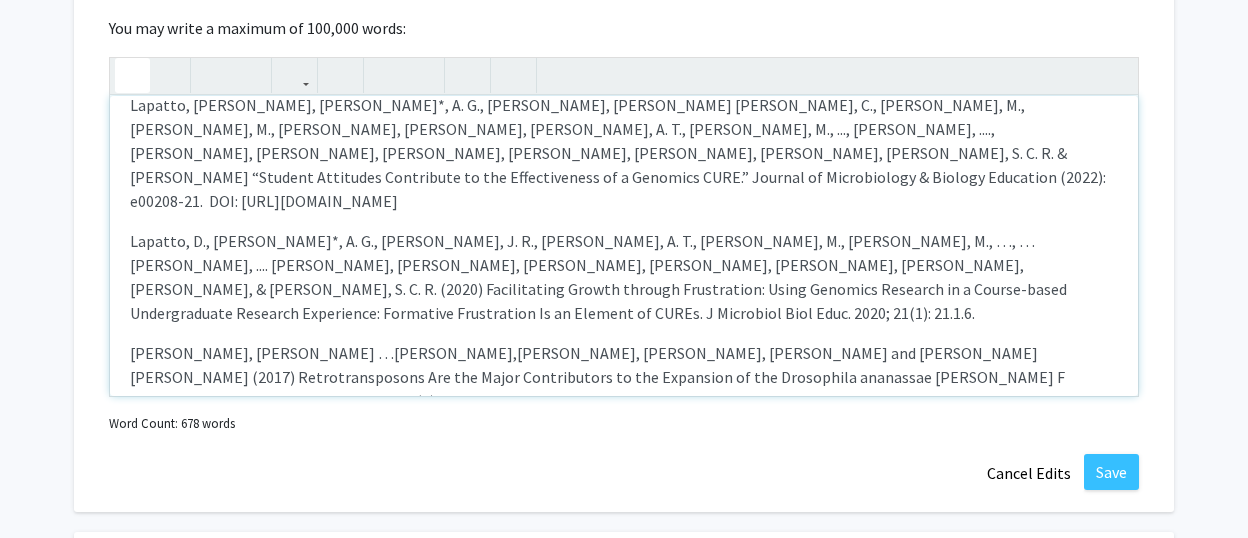 scroll, scrollTop: 0, scrollLeft: 0, axis: both 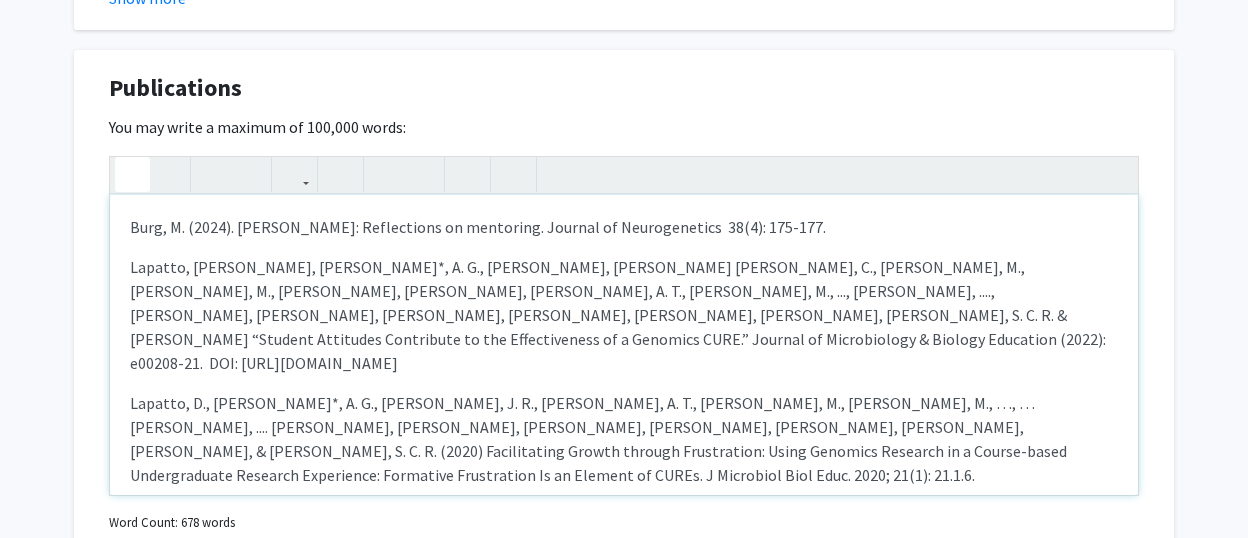 click on "Lapatto, [PERSON_NAME], [PERSON_NAME]*, A. G., [PERSON_NAME], [PERSON_NAME] [PERSON_NAME], C., [PERSON_NAME], M., [PERSON_NAME], M., [PERSON_NAME], [PERSON_NAME], [PERSON_NAME], A. T., [PERSON_NAME], M., ..., [PERSON_NAME], ...., [PERSON_NAME], [PERSON_NAME], [PERSON_NAME], [PERSON_NAME], [PERSON_NAME], [PERSON_NAME], [PERSON_NAME], S. C. R. & [PERSON_NAME] “Student Attitudes Contribute to the Effectiveness of a Genomics CURE.” Journal of Microbiology & Biology Education (2022): e00208-21.  DOI: [URL][DOMAIN_NAME]" at bounding box center (624, 315) 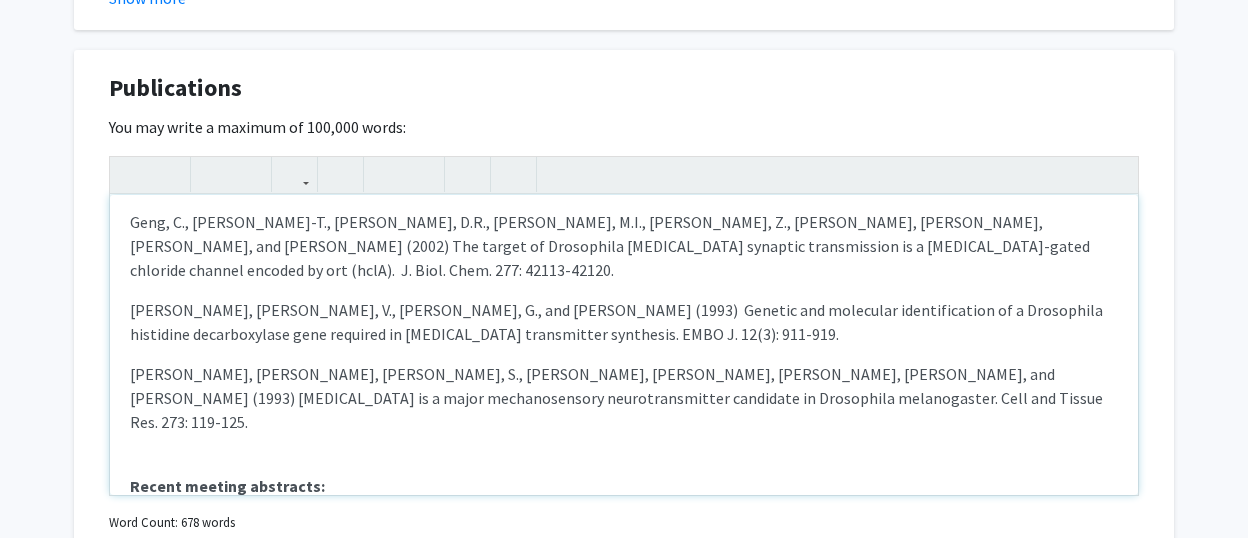 scroll, scrollTop: 370, scrollLeft: 0, axis: vertical 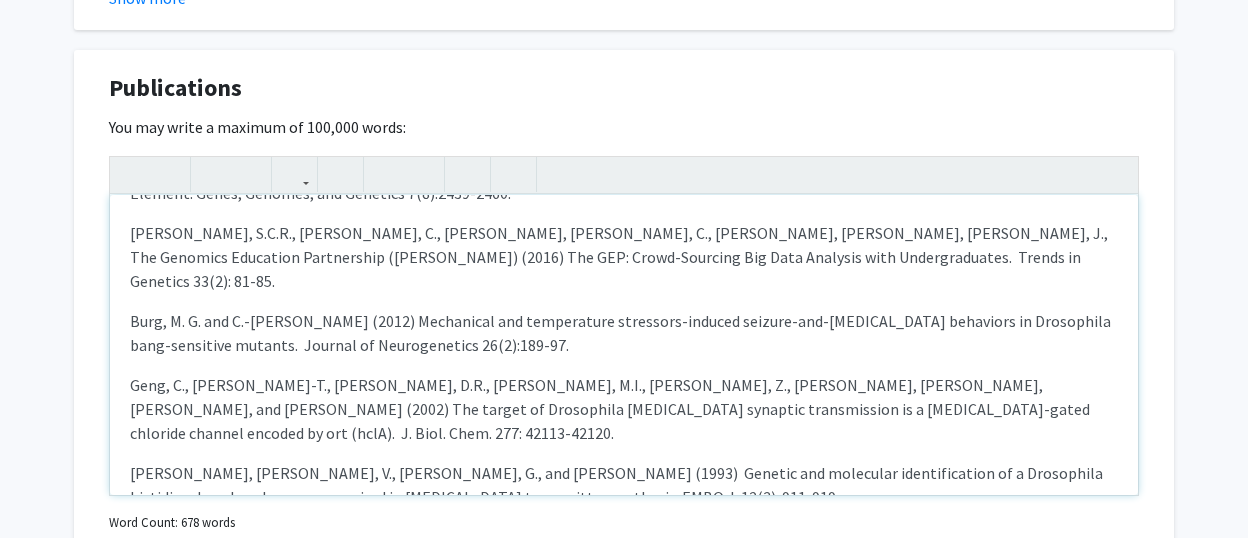 click on "[PERSON_NAME], [PERSON_NAME], V., [PERSON_NAME], G., and [PERSON_NAME] (1993)  Genetic and molecular identification of a Drosophila histidine decarboxylase gene required in [MEDICAL_DATA] transmitter synthesis. EMBO J. 12(3): 911-919." at bounding box center [624, 485] 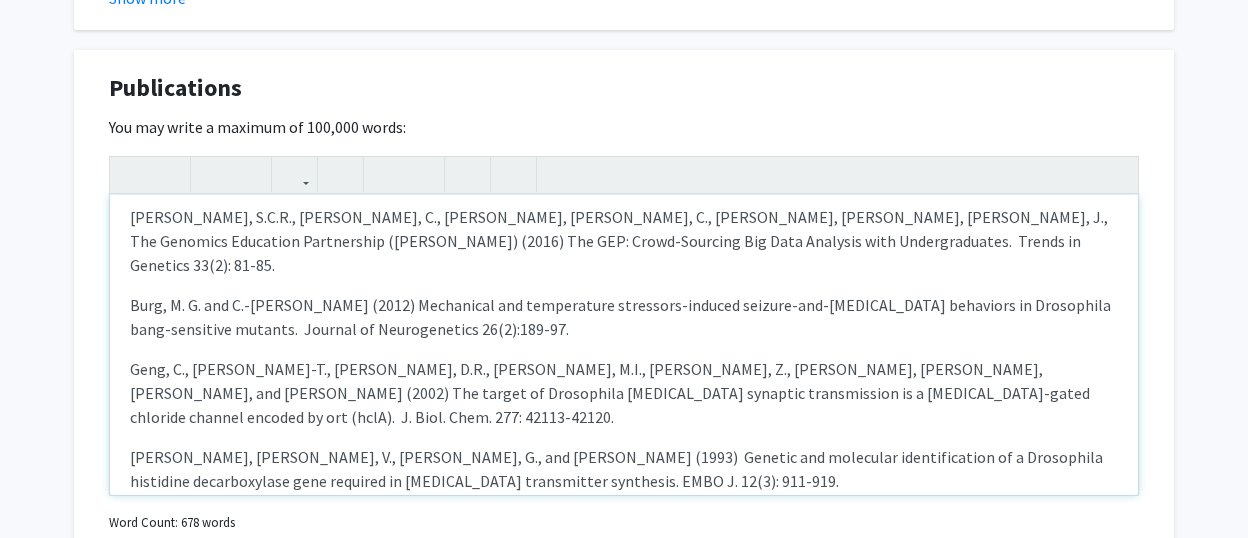 scroll, scrollTop: 409, scrollLeft: 0, axis: vertical 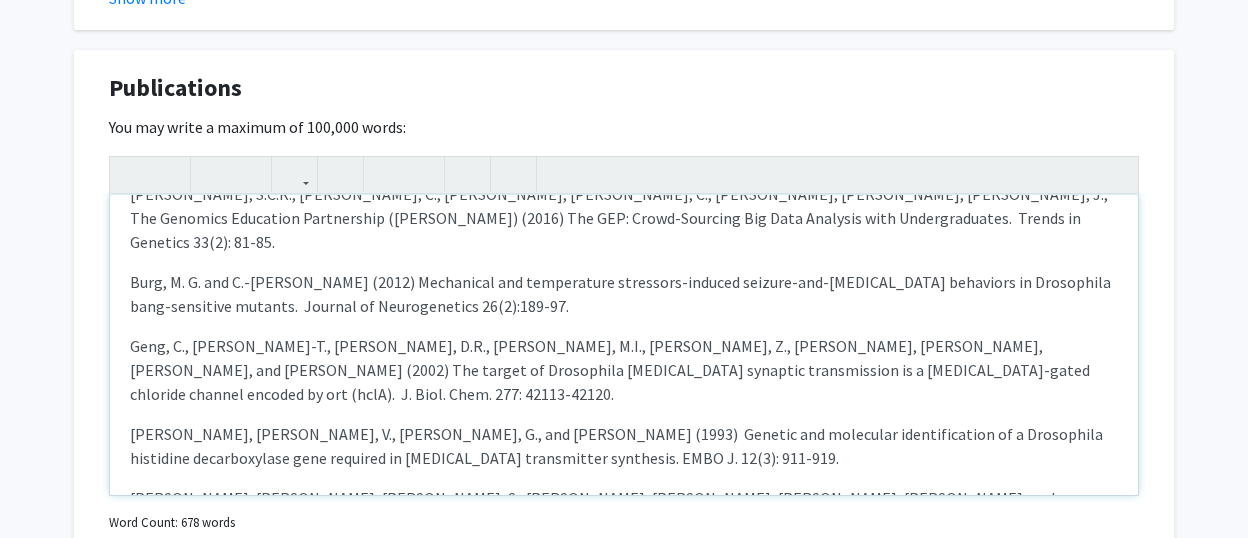 click on "Recent meeting abstracts:" at bounding box center [227, 610] 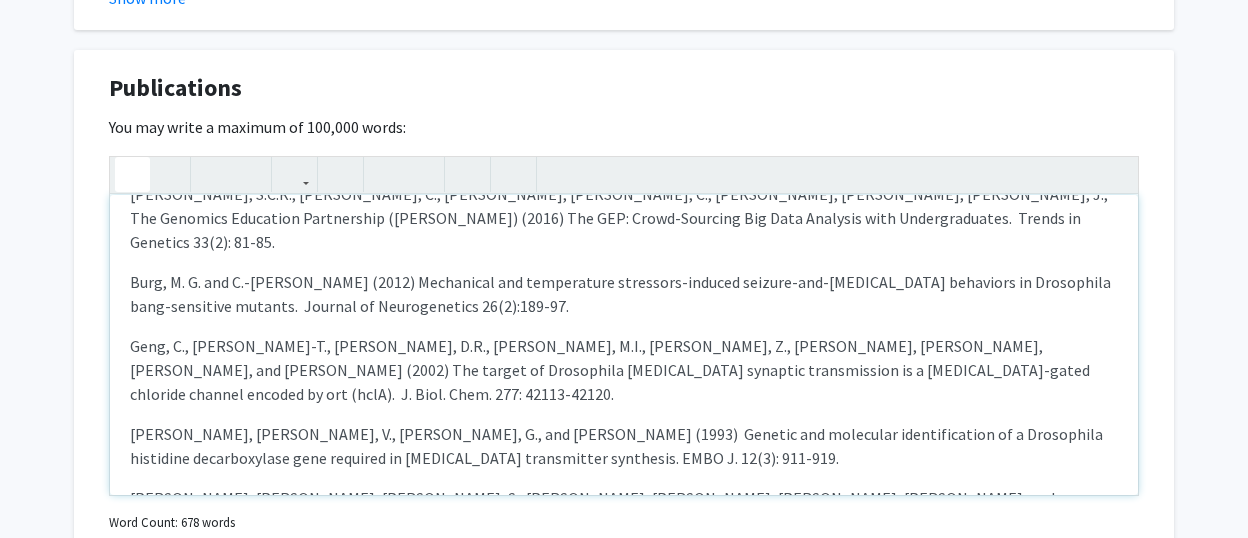 click on "Recent meeting abstracts:" at bounding box center (227, 610) 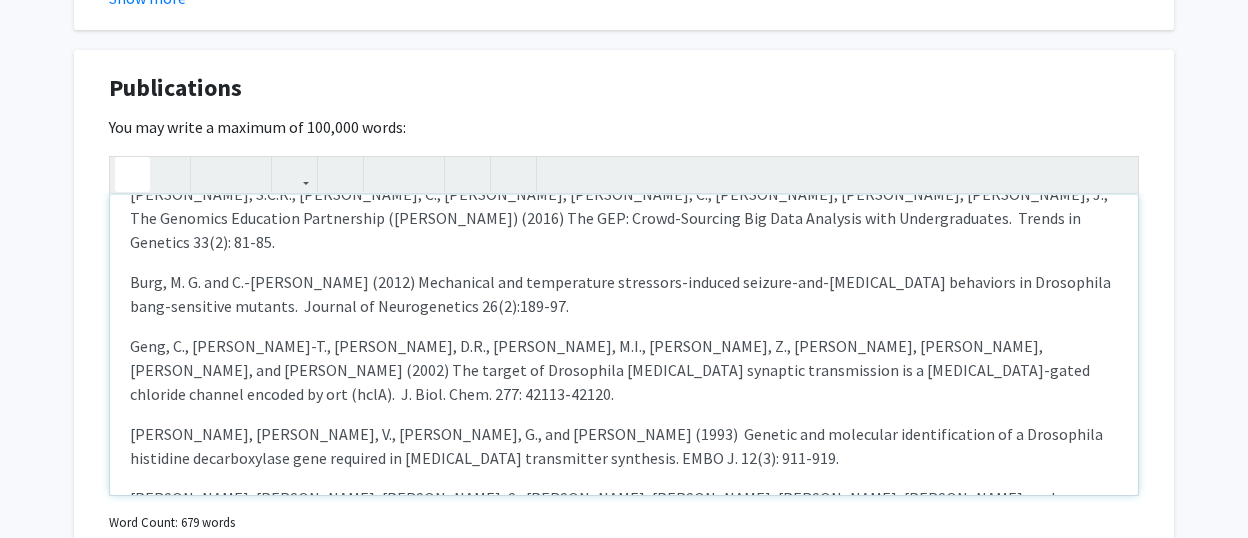click on "Published National Meeting abstracts:" at bounding box center (270, 610) 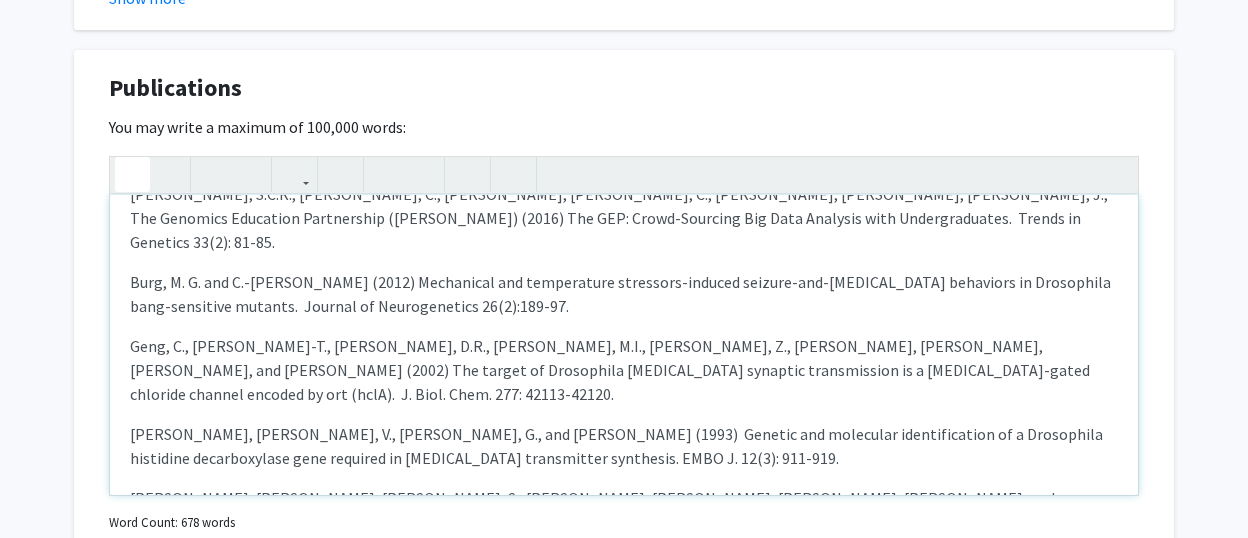 type on "<l>Ipsu, D. (5693). Sita Con: Adipiscinge se doeiusmod. Tempori ut Laboreetdolor&magn; 93(5): 205-375.</a><e>Adminim, V., Quisnostr*, E. U., Laboris, N.A., Exeaco Con, D., Aut Irur, I., Reprehen, V., VeLitess, C., Fugi, N. P., Excepteu, S., ..., Occa, C. N., ...., Proiden, S., Culpaq, O., Deser, M., Animi, E. L. P. &und; O. I. Natu “Errorvo Accusanti Doloremque la tot Remaperiameaq ip q Abilloin VERI.” Quasiar be Vitaedictaex &nem; Enimips Quiavolup (8559): a59742-42.&auto; FUG: conse://mag.dol/40.9192/eosr.66889-21&sequ;</n><n>Porroqu, D., Adipiscin*, E. M., TeMporai, M. Q., Etia, M. S., Nobiseli, O., Cumqueni, I., …, …Quop, F. P., .... Assumen, R., Tempor, A., Quibu, O., Debi, R. N., &sae; Eveni, V. R. R. (8977) Itaqueearumh Tenetu sapient Delectusrei: Volup Maioresa Perferen do a Repell-minim Nostrumexerci Ullamcor Suscipitla: Aliquidco Consequatur Qu ma Molliti mo HARUm. Q Rerumfaci Expe Dist. 6722; 74(2): 71.0.1.</n><l>Tempo, C., Solutan, E.O. …Cumq, N..,Impedi, M., Quodma, P.F. pos Omnis L.I. Dolor (..." 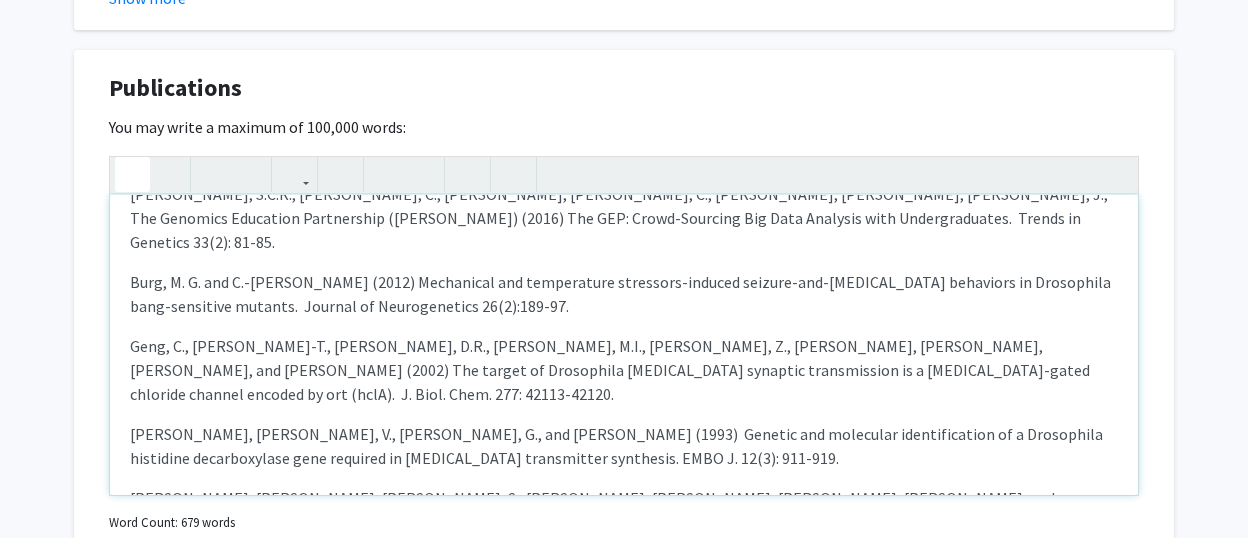 click on "[PERSON_NAME], [PERSON_NAME], [PERSON_NAME], S., [PERSON_NAME], [PERSON_NAME], [PERSON_NAME], [PERSON_NAME], and [PERSON_NAME] (1993) [MEDICAL_DATA] is a major mechanosensory neurotransmitter candidate in Drosophila melanogaster. Cell and Tissue Res. 273: 119-125." at bounding box center (624, 534) 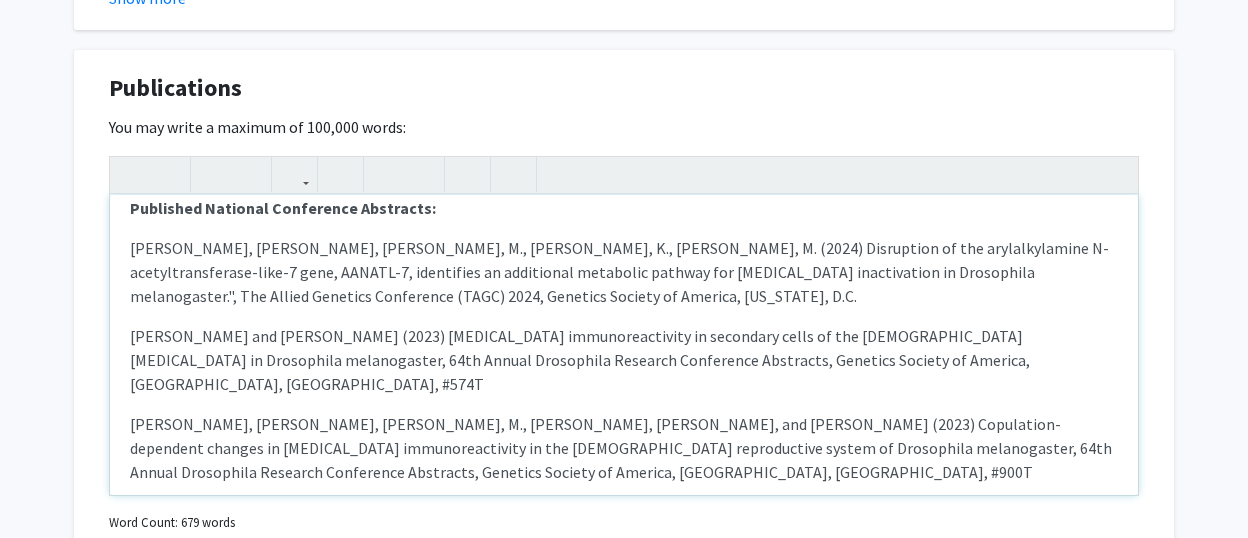 scroll, scrollTop: 814, scrollLeft: 0, axis: vertical 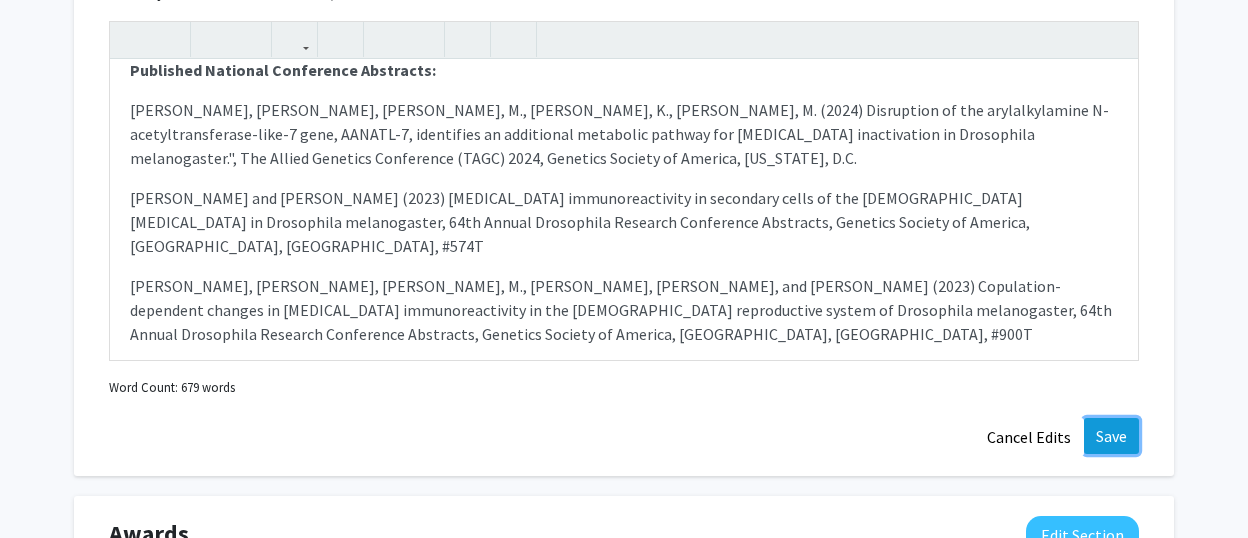 click on "Save" 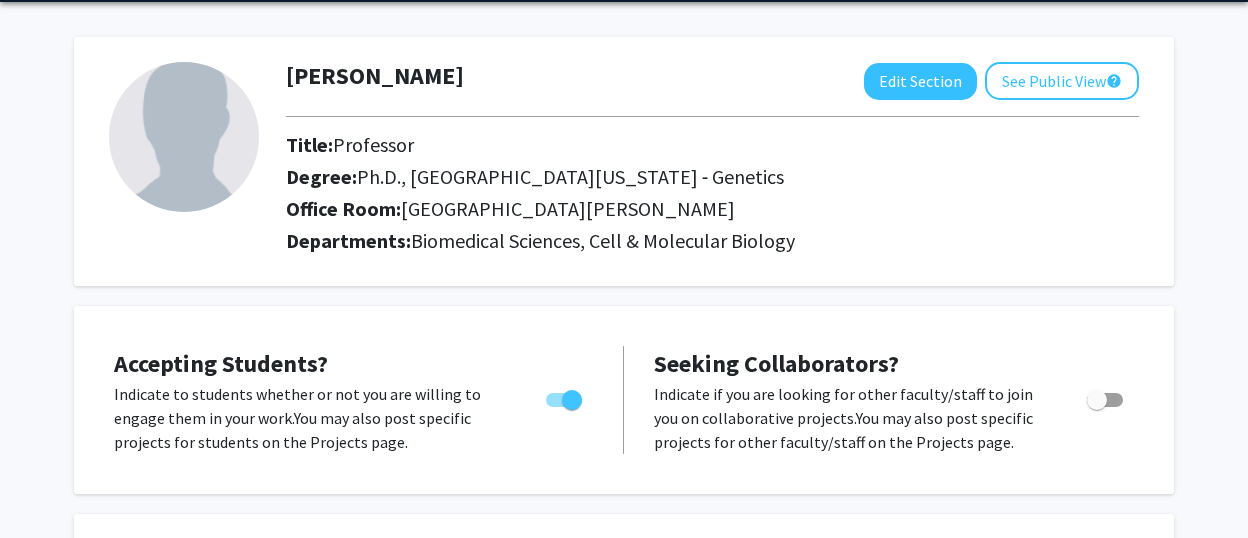 scroll, scrollTop: 0, scrollLeft: 0, axis: both 